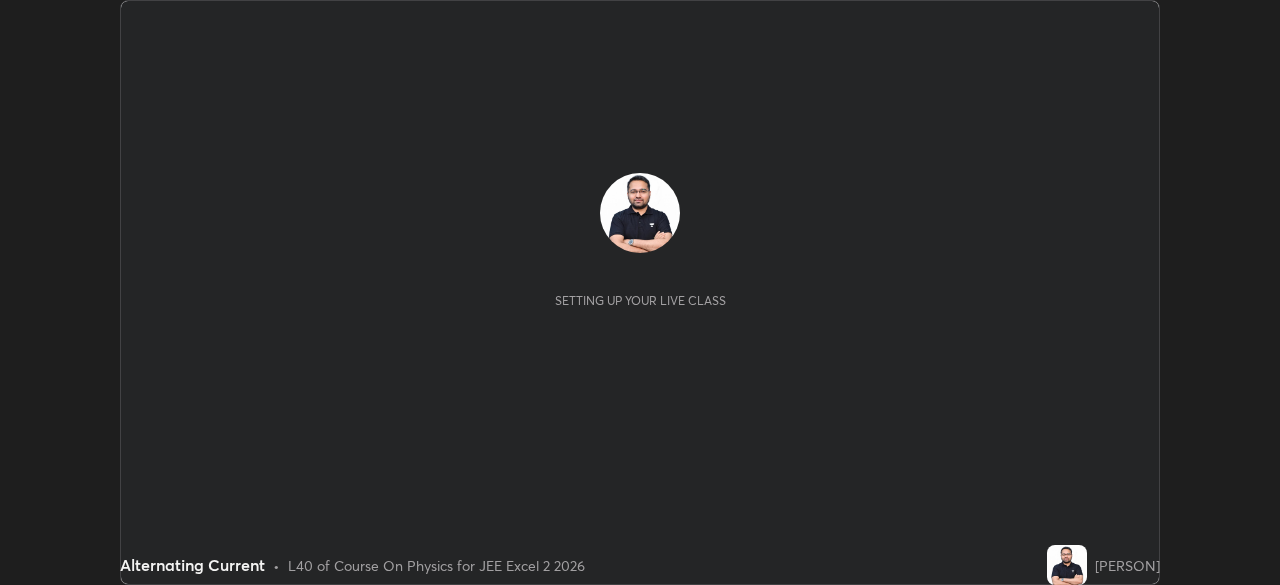 scroll, scrollTop: 0, scrollLeft: 0, axis: both 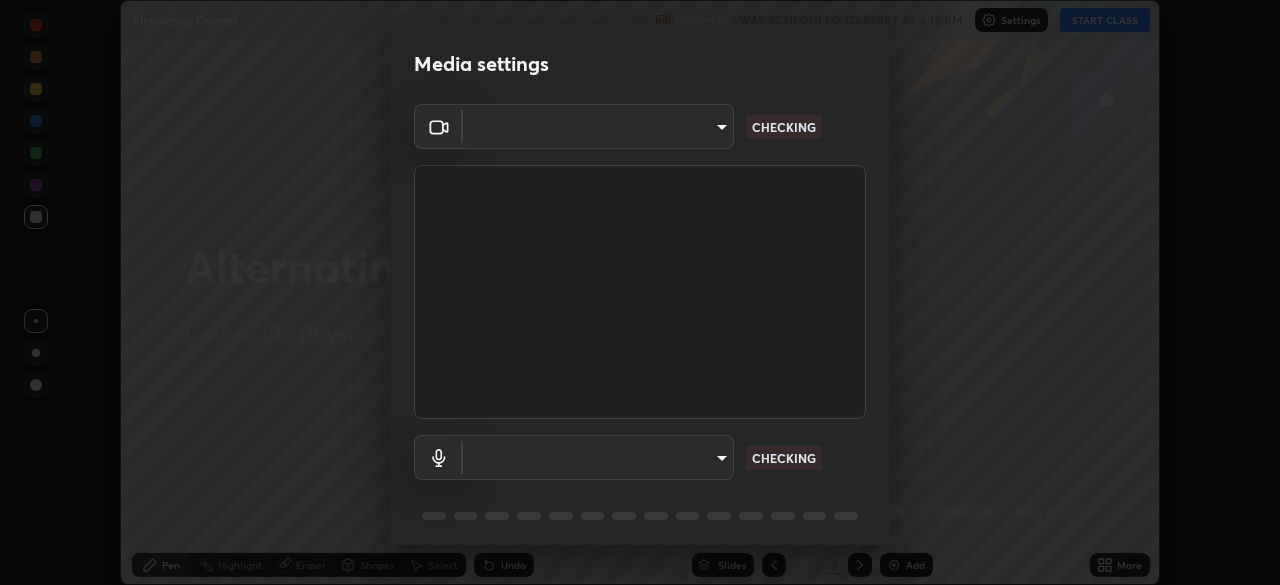 type on "9b3858e0c9b7c90b4e807169e1ca04b45ef6a3ae93893a7fb9d5807e87947610" 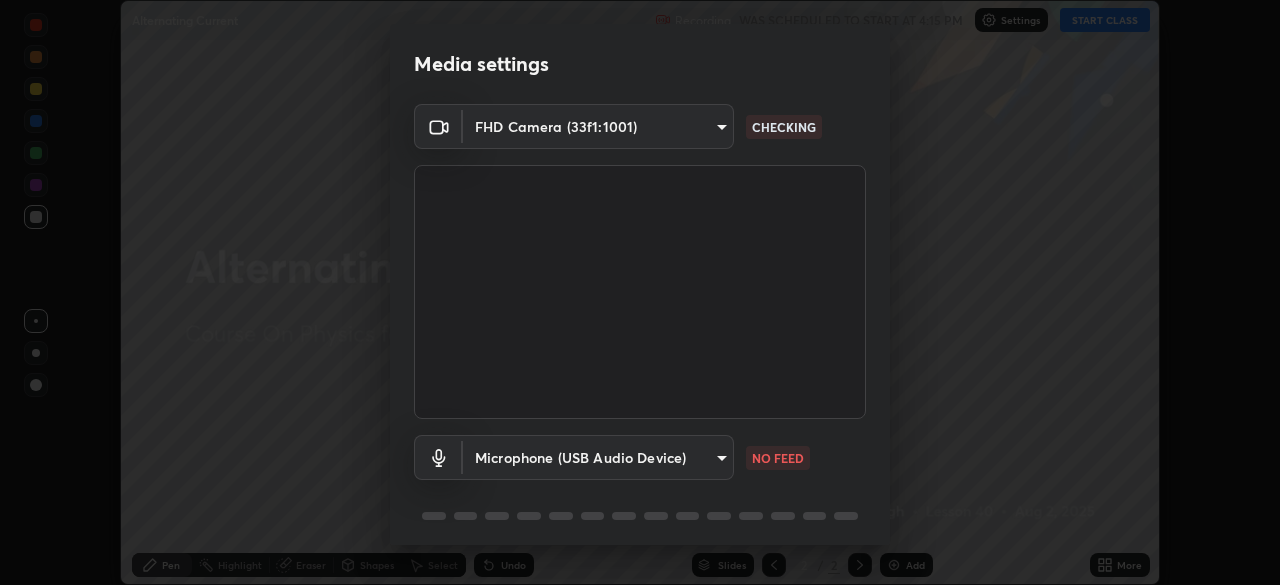 click on "Erase all Alternating Current Recording WAS SCHEDULED TO START AT  4:15 PM Settings START CLASS Setting up your live class Alternating Current • L40 of Course On Physics for JEE Excel 2 2026 [PERSON] Pen Highlight Eraser Shapes Select Undo Slides 2 / 2 Add More No doubts shared Encourage your learners to ask a doubt for better clarity Report an issue Reason for reporting Buffering Chat not working Audio - Video sync issue Educator video quality low ​ Attach an image Report Media settings FHD Camera ([MAC_ADDRESS]) 9b3858e0c9b7c90b4e807169e1ca04b45ef6a3ae93893a7fb9d5807e87947610 CHECKING Microphone (USB Audio Device) 1cff429b29161f6f498dc76e799e5bacb34dd226acd616933ab5f37af05530ad NO FEED 1 / 5 Next" at bounding box center (640, 292) 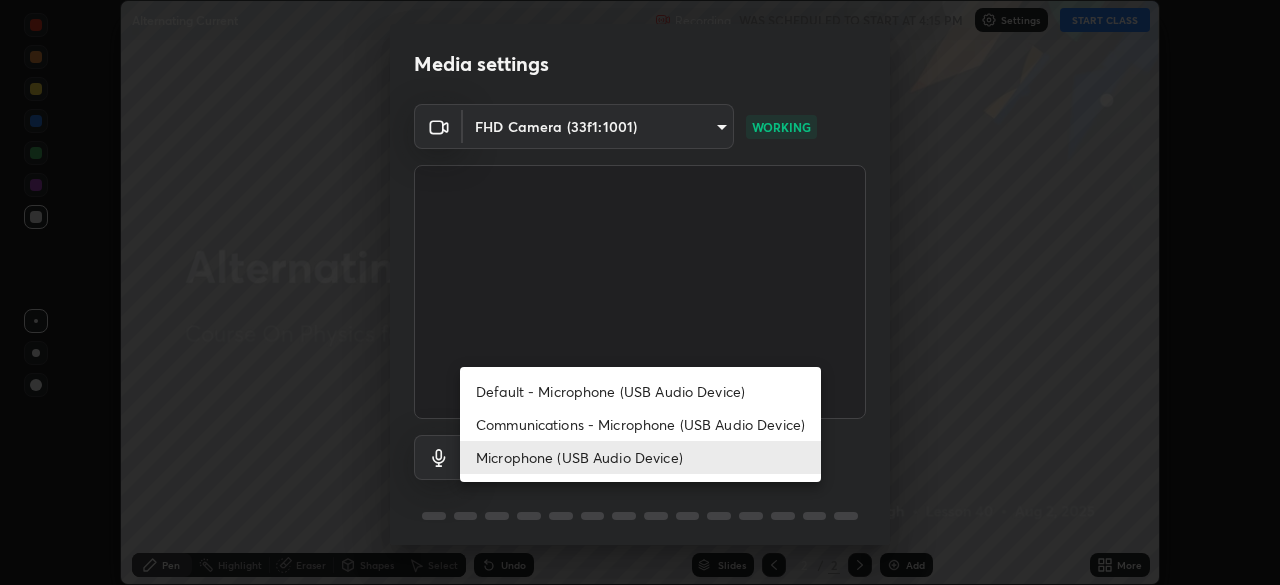 click on "Default - Microphone (USB Audio Device)" at bounding box center [640, 391] 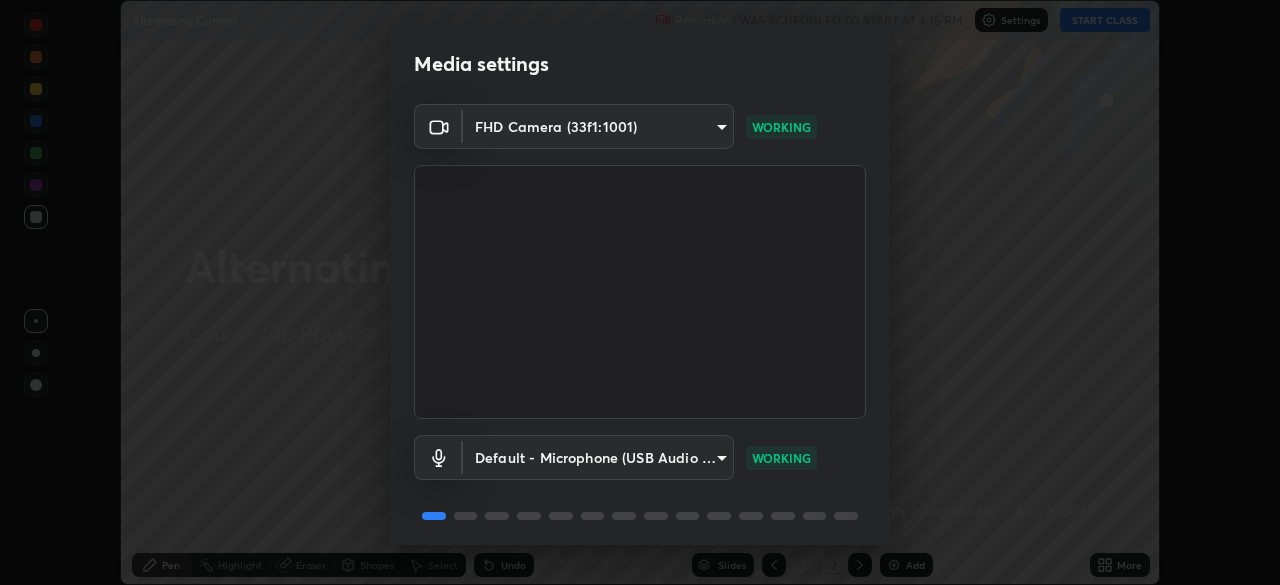 scroll, scrollTop: 71, scrollLeft: 0, axis: vertical 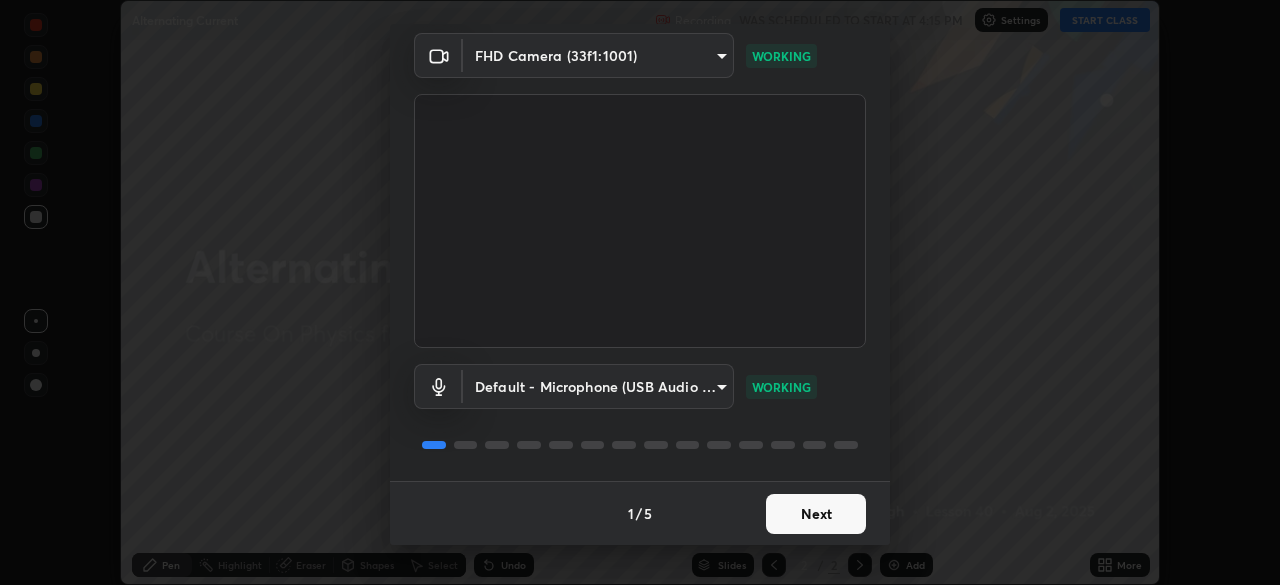click on "Next" at bounding box center [816, 514] 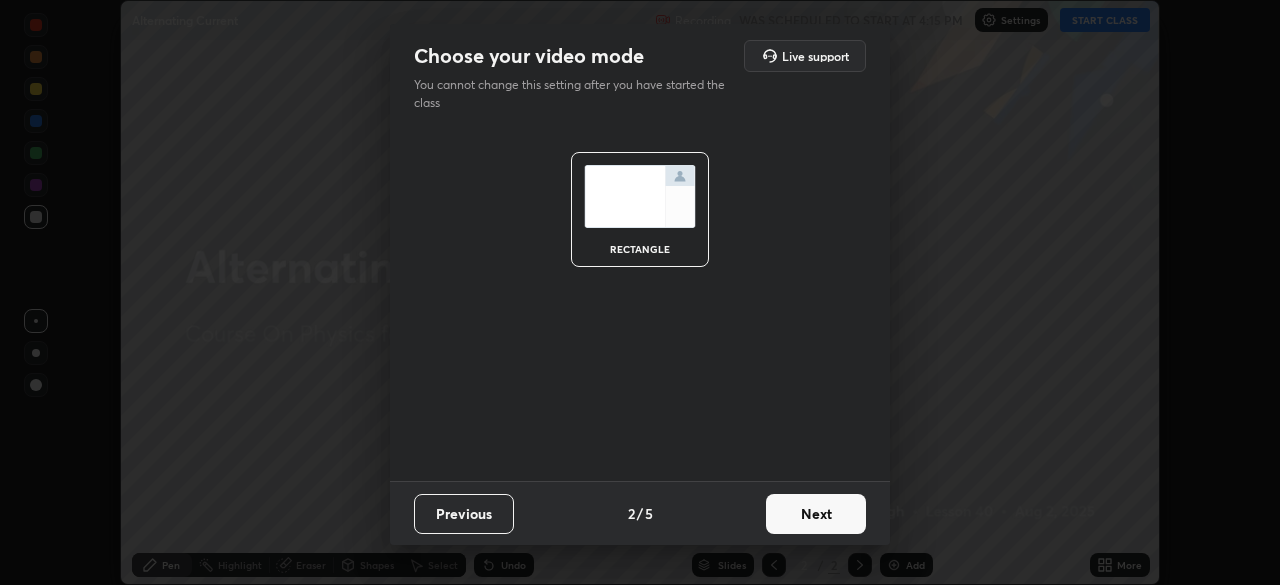 scroll, scrollTop: 0, scrollLeft: 0, axis: both 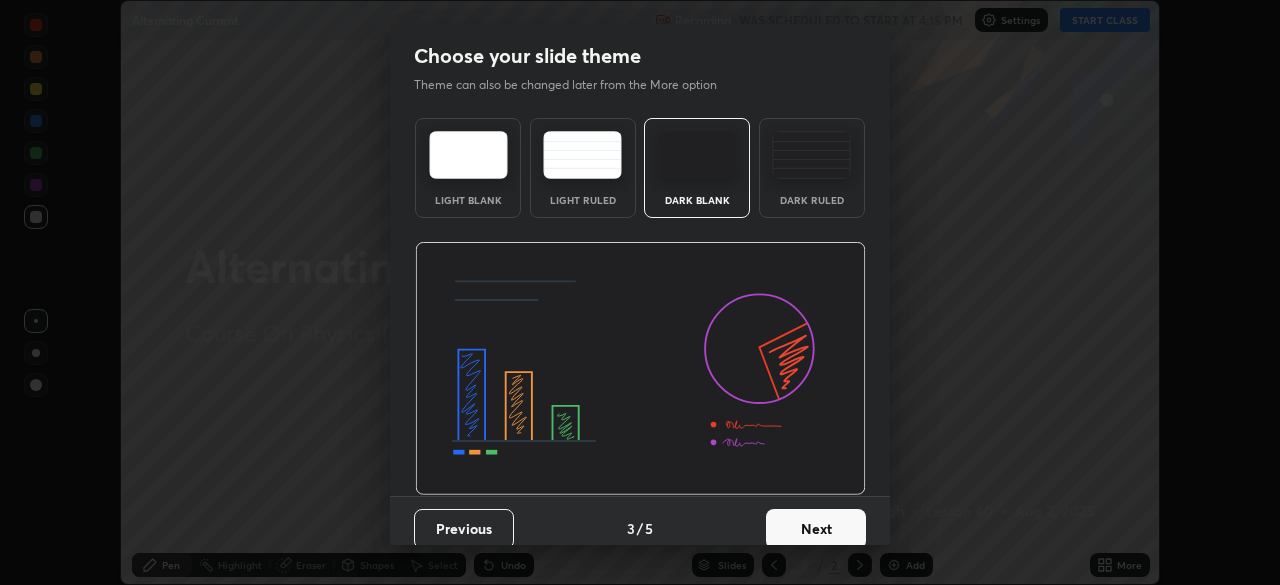click on "Next" at bounding box center (816, 529) 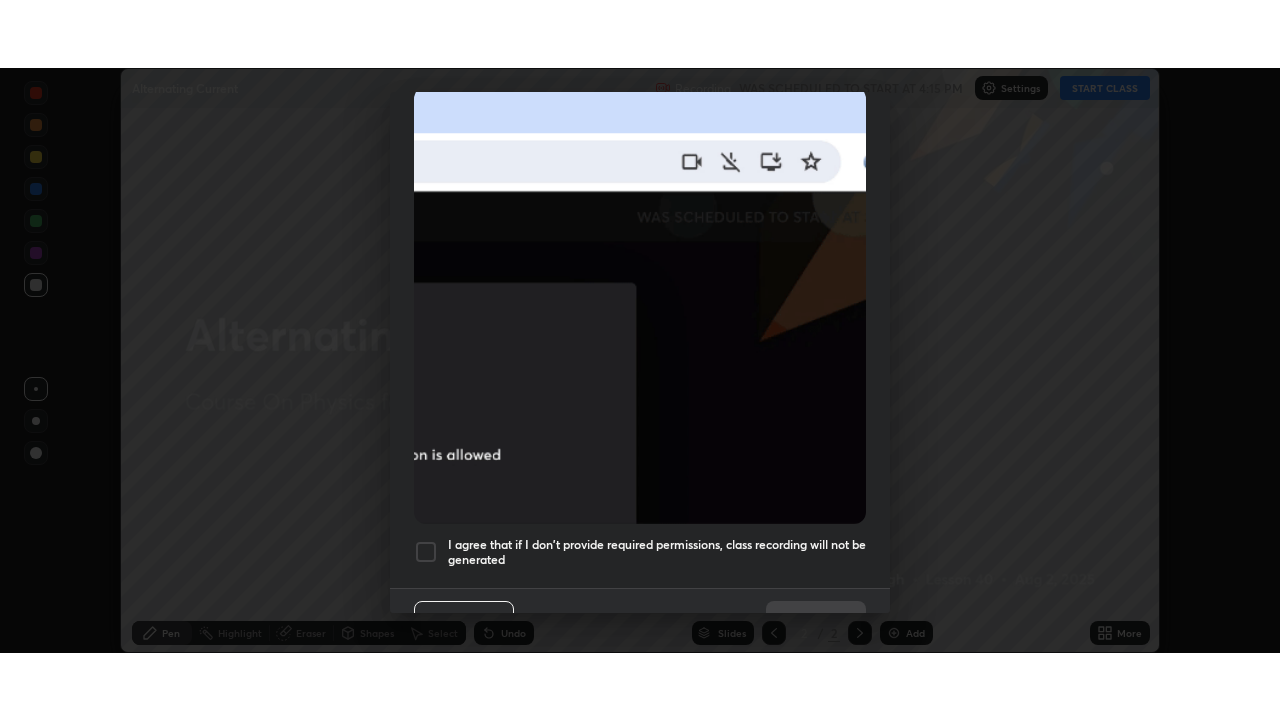 scroll, scrollTop: 479, scrollLeft: 0, axis: vertical 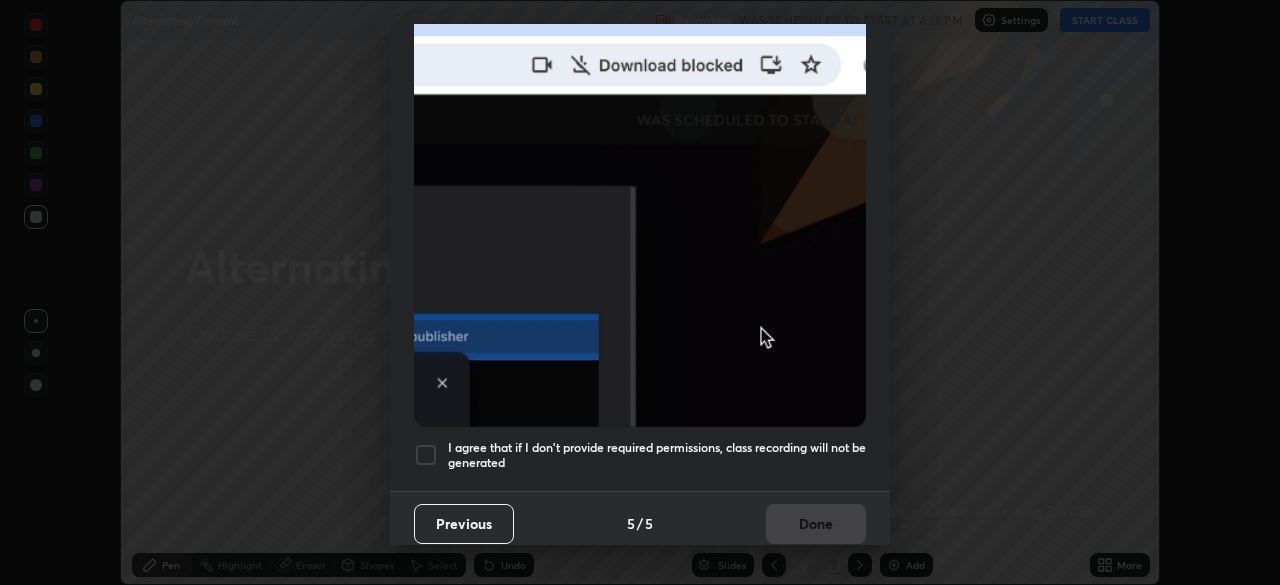click on "I agree that if I don't provide required permissions, class recording will not be generated" at bounding box center (657, 455) 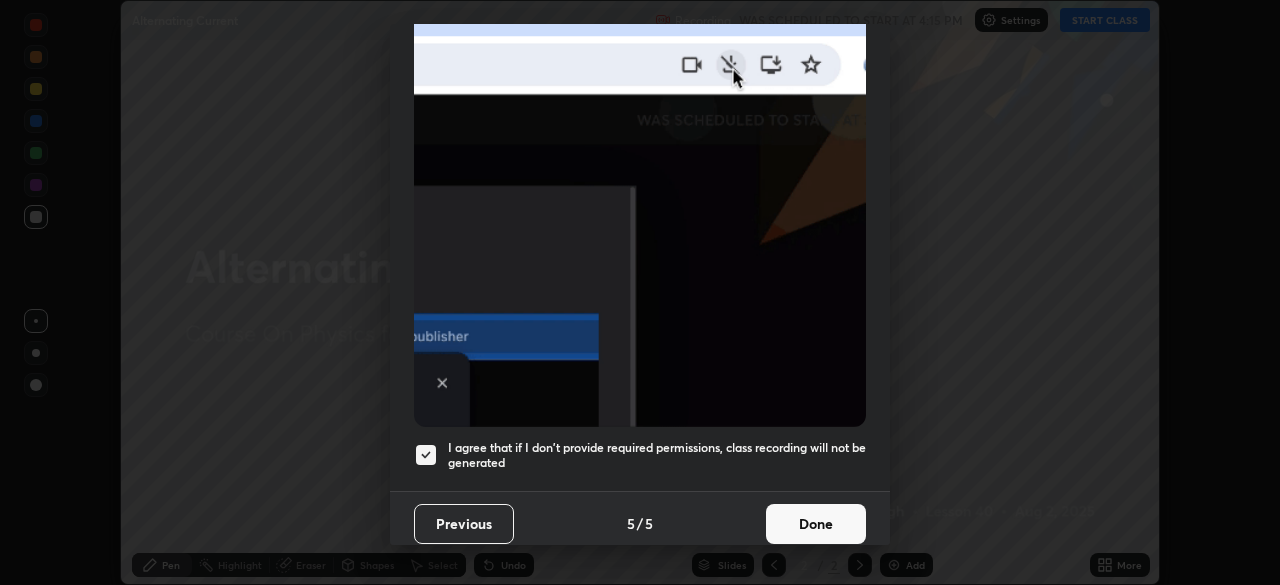 click on "Done" at bounding box center [816, 524] 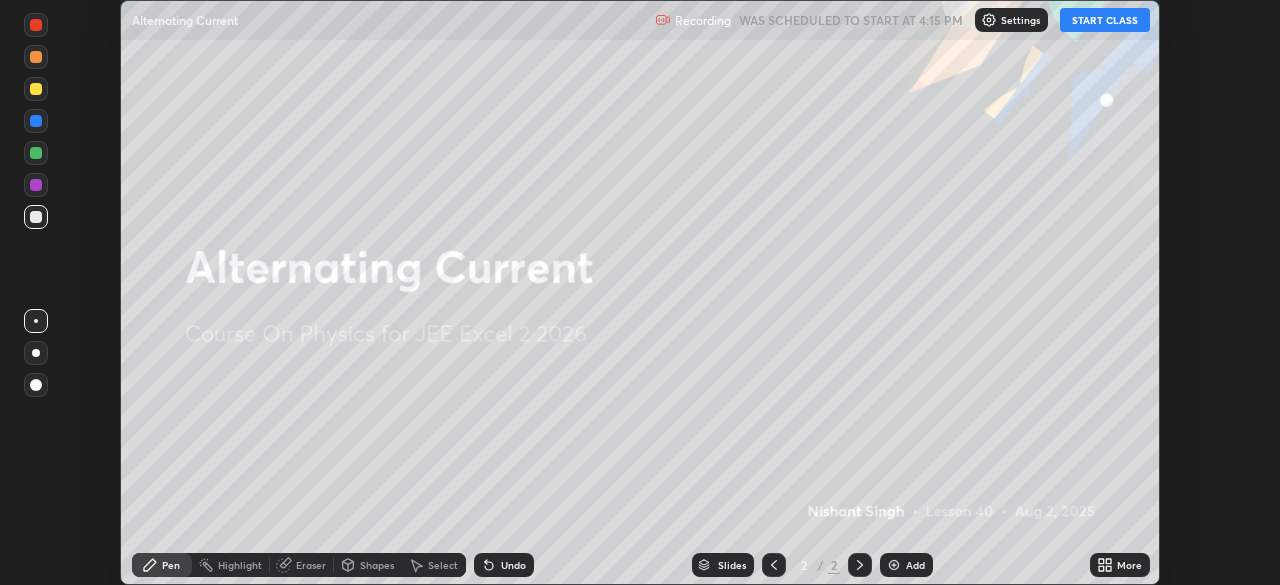 click on "START CLASS" at bounding box center (1105, 20) 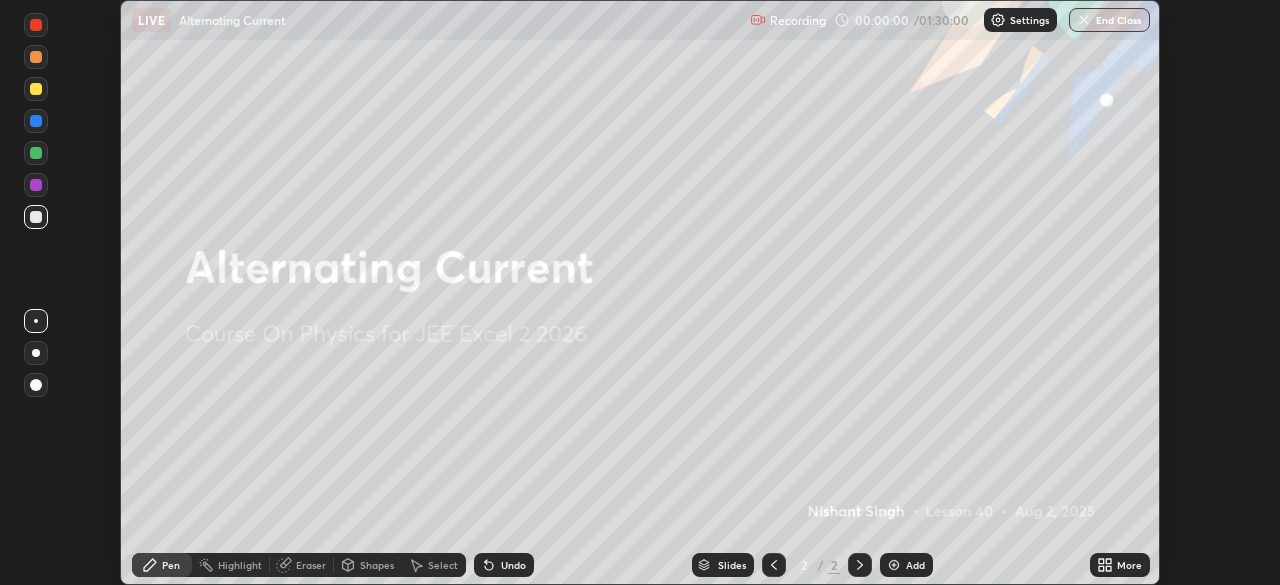 click 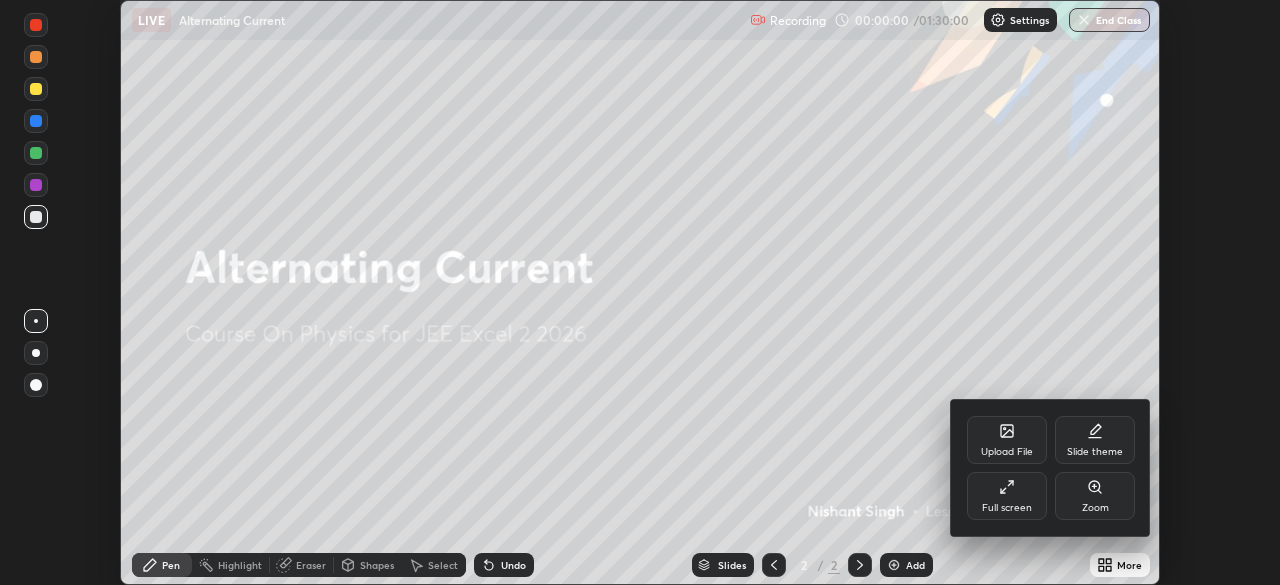 click on "Full screen" at bounding box center (1007, 496) 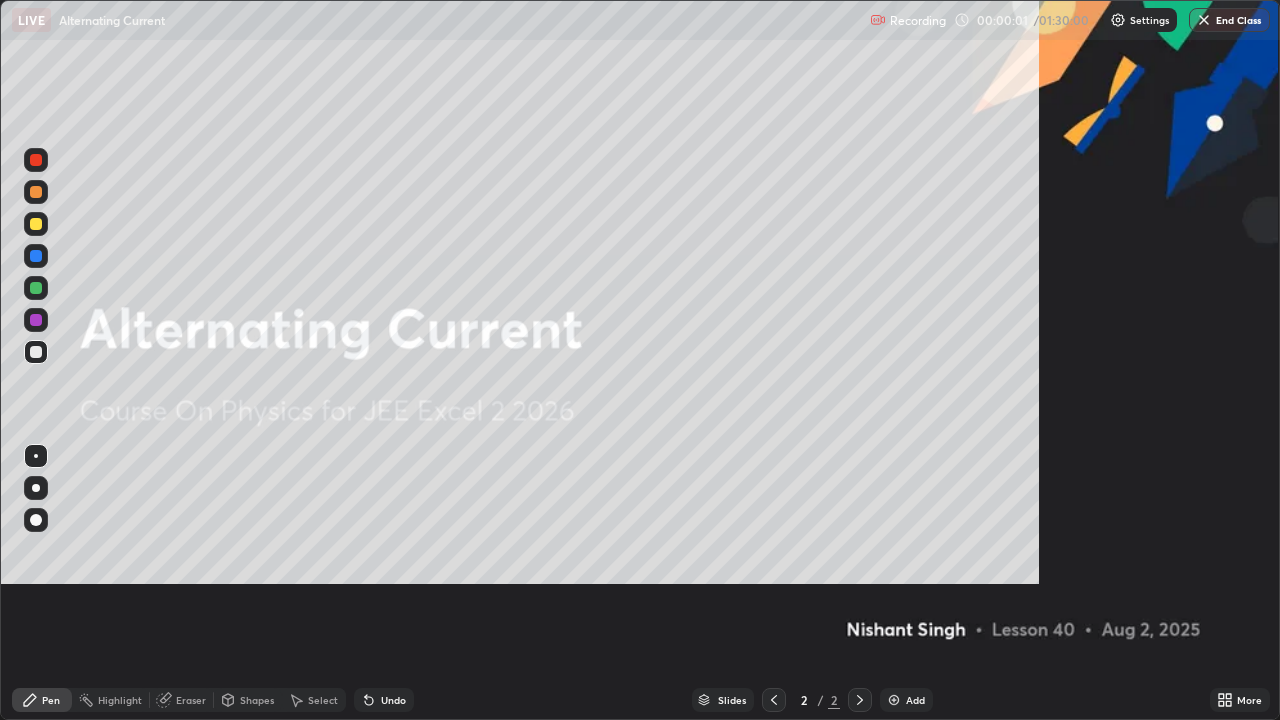 scroll, scrollTop: 99280, scrollLeft: 98720, axis: both 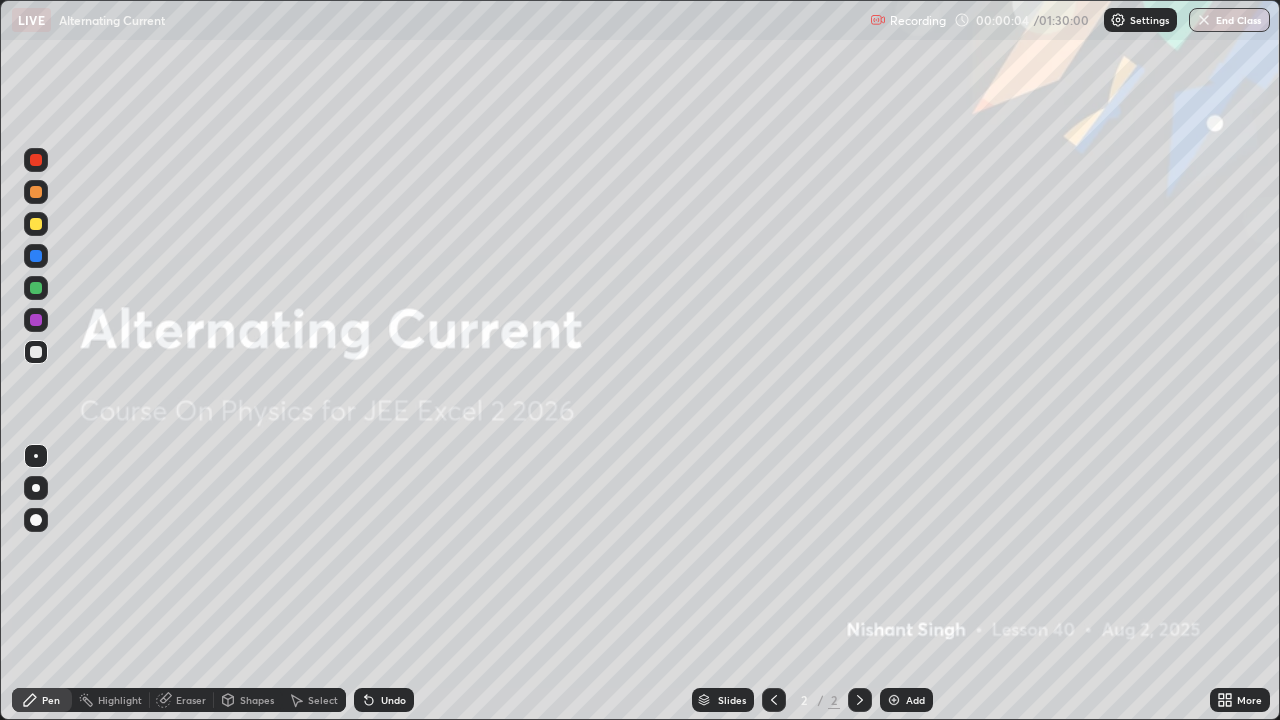 click on "Add" at bounding box center (915, 700) 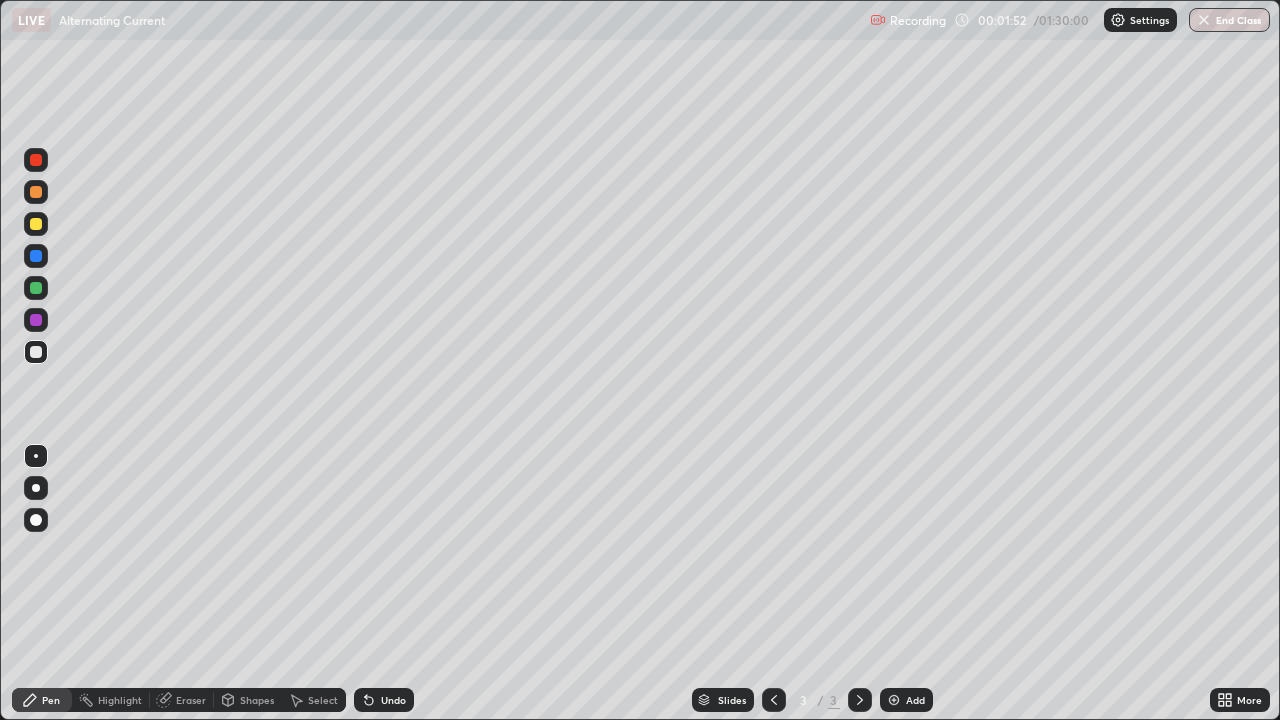 click at bounding box center [36, 256] 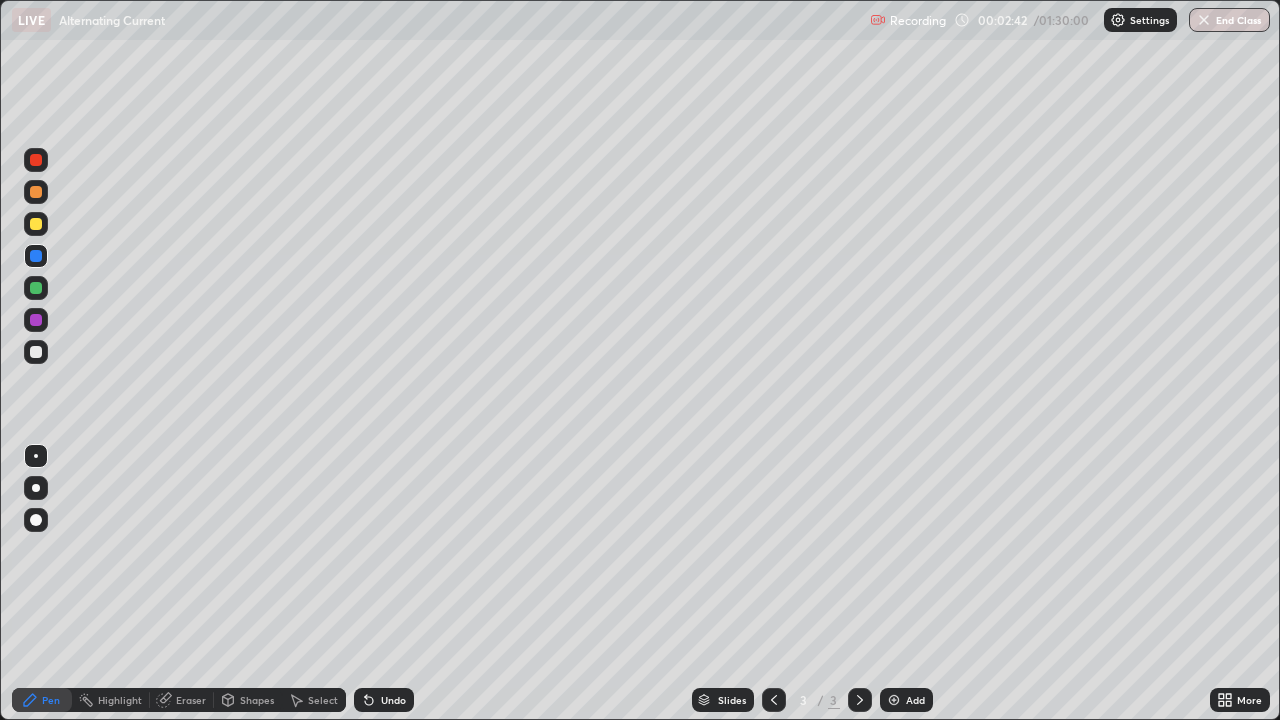 click at bounding box center (36, 352) 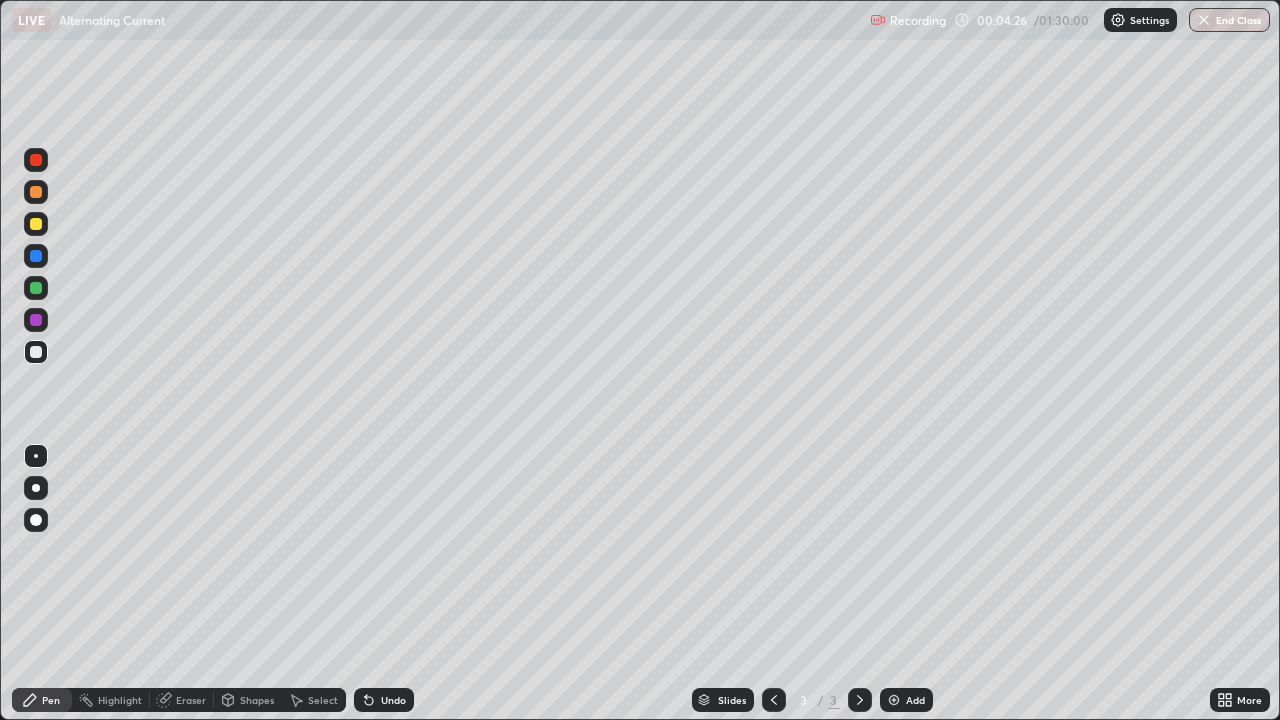 click at bounding box center [36, 224] 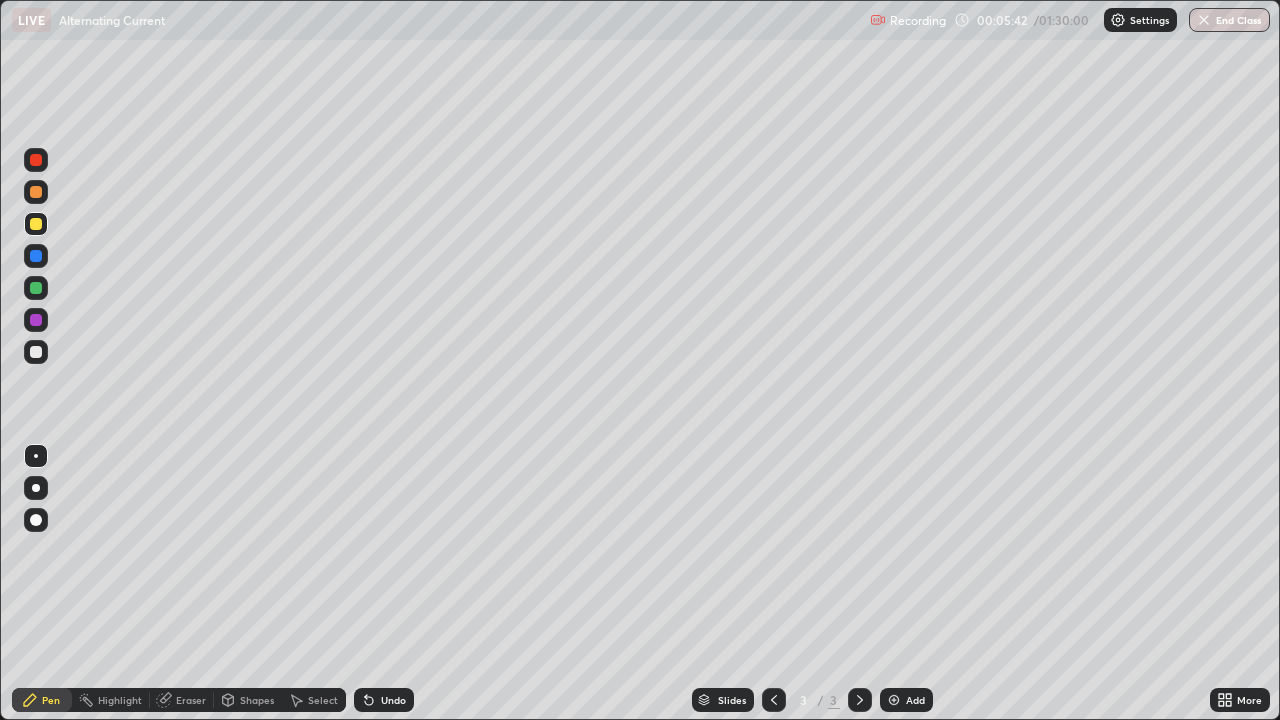 click at bounding box center [36, 256] 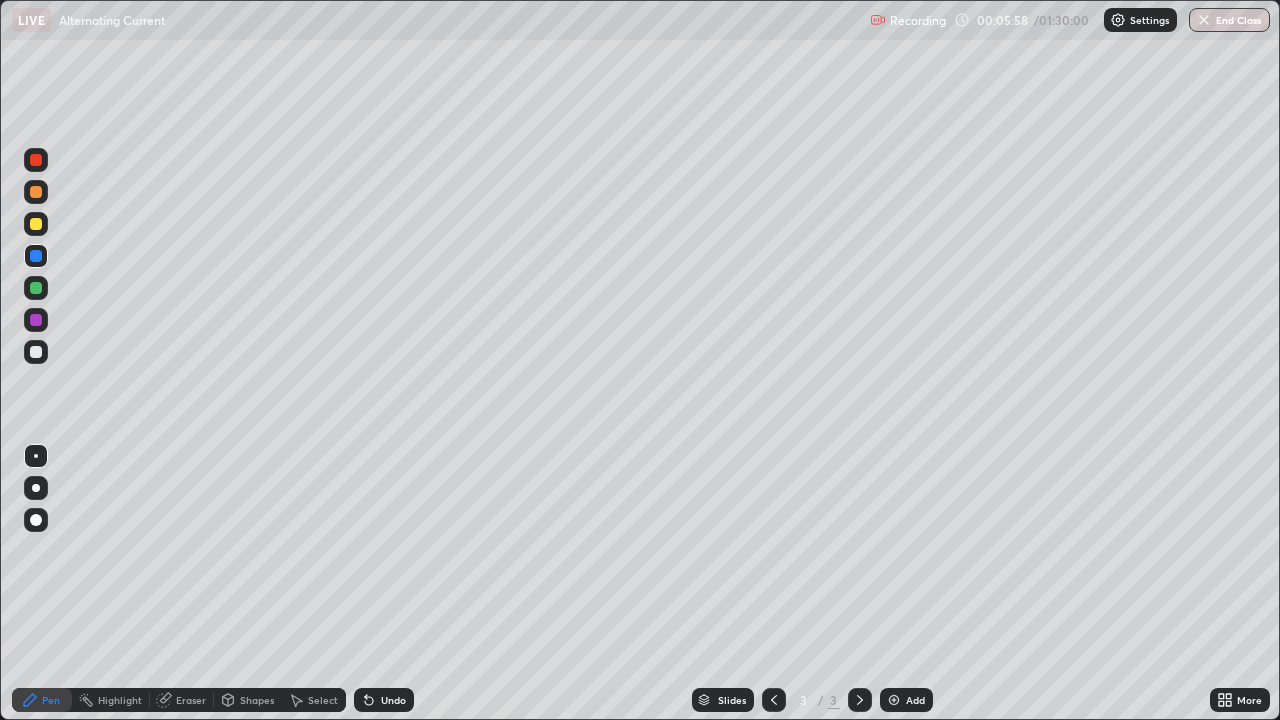 click at bounding box center [36, 288] 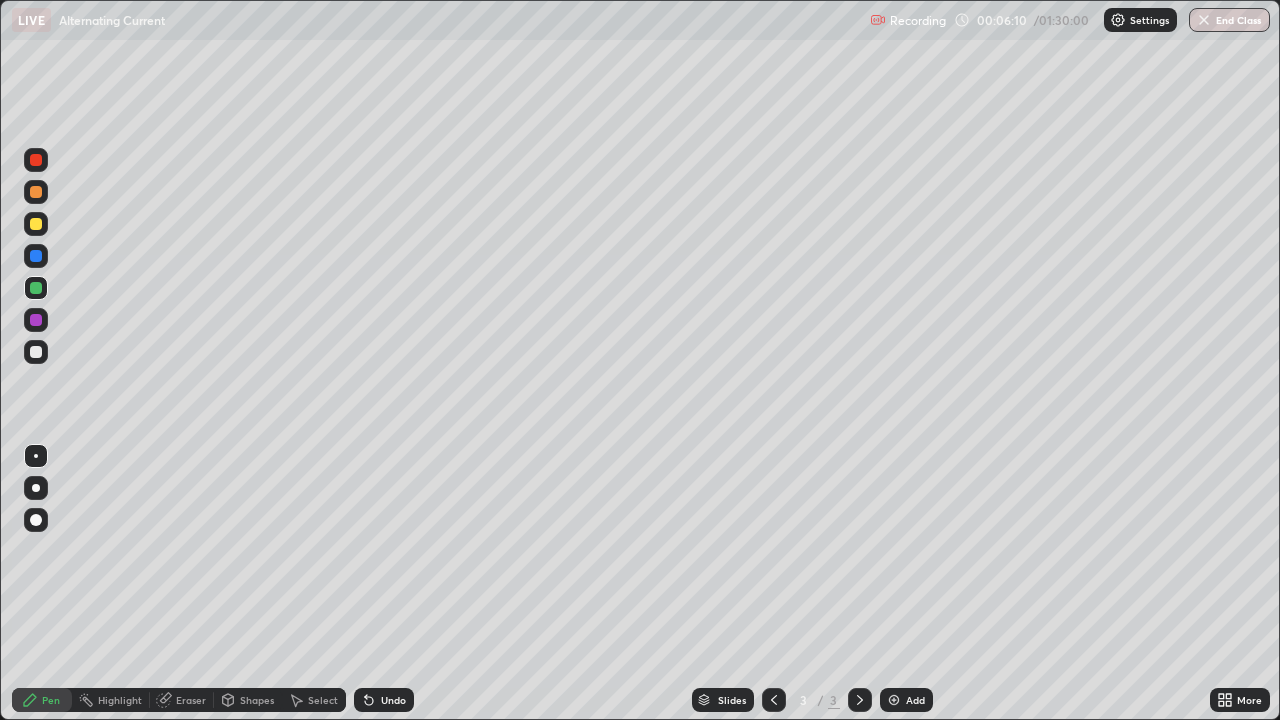 click at bounding box center (36, 192) 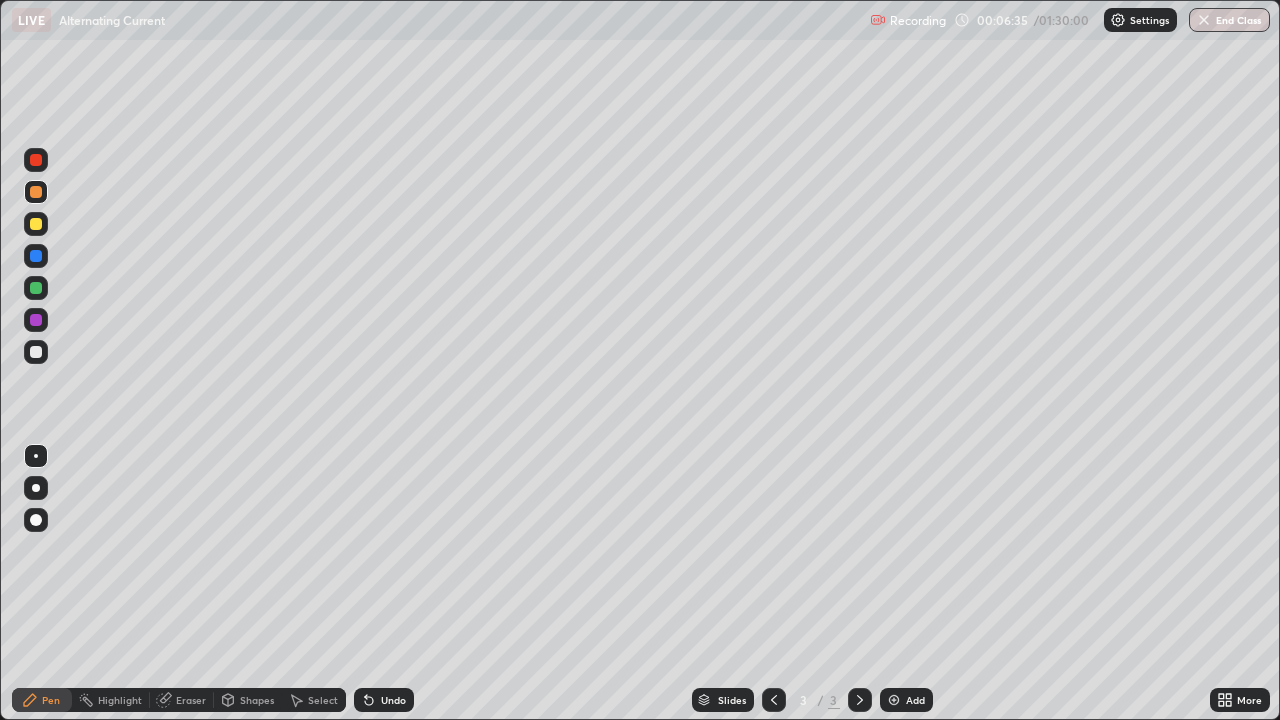 click 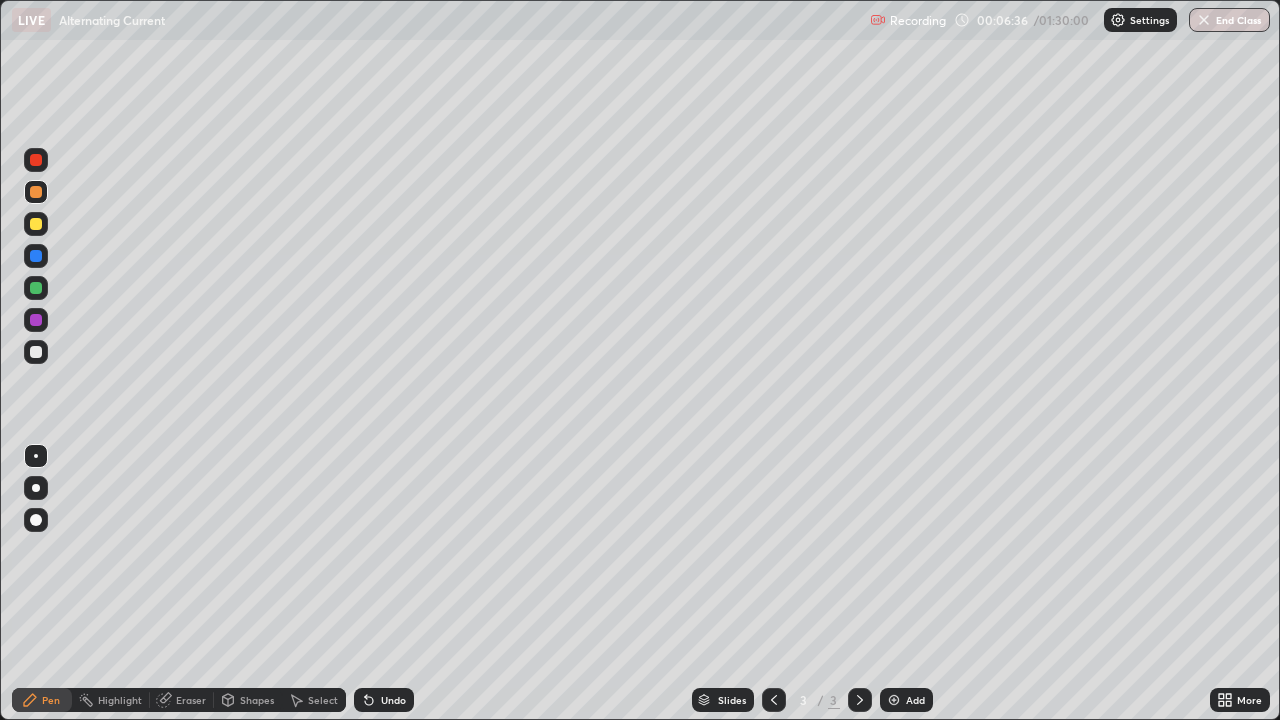 click on "Undo" at bounding box center (393, 700) 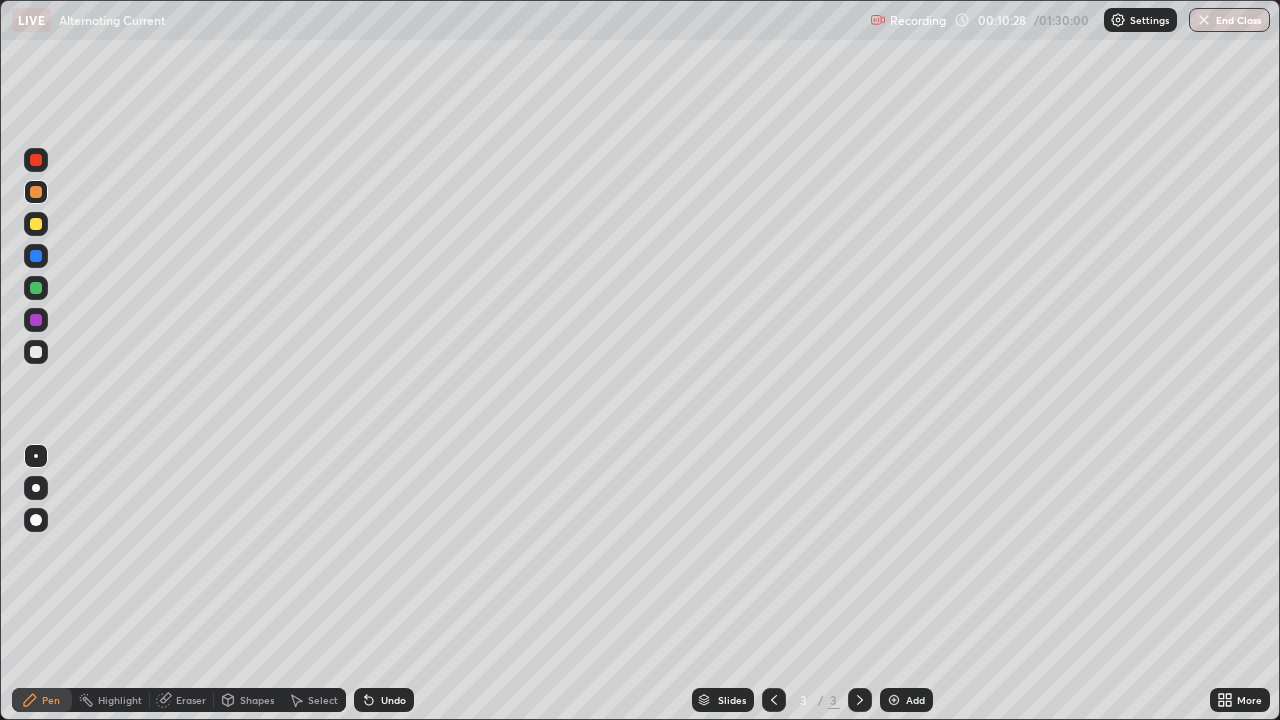 click on "Add" at bounding box center (915, 700) 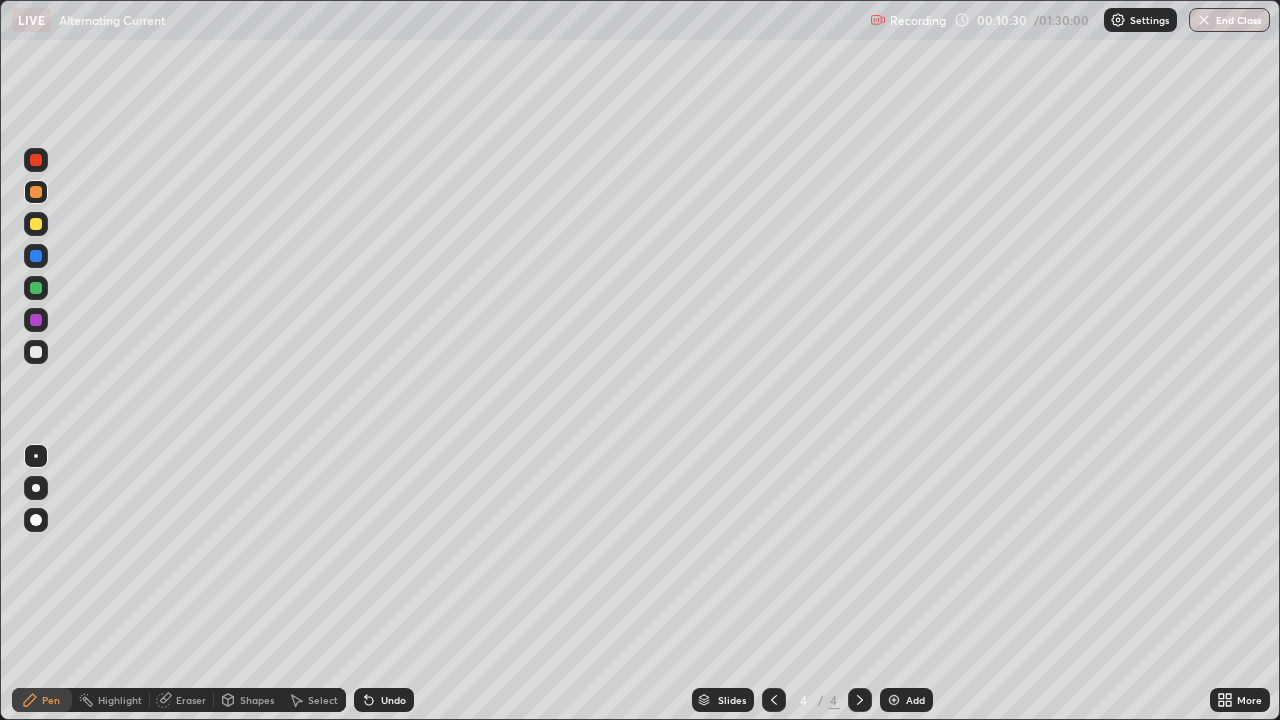 click at bounding box center (36, 352) 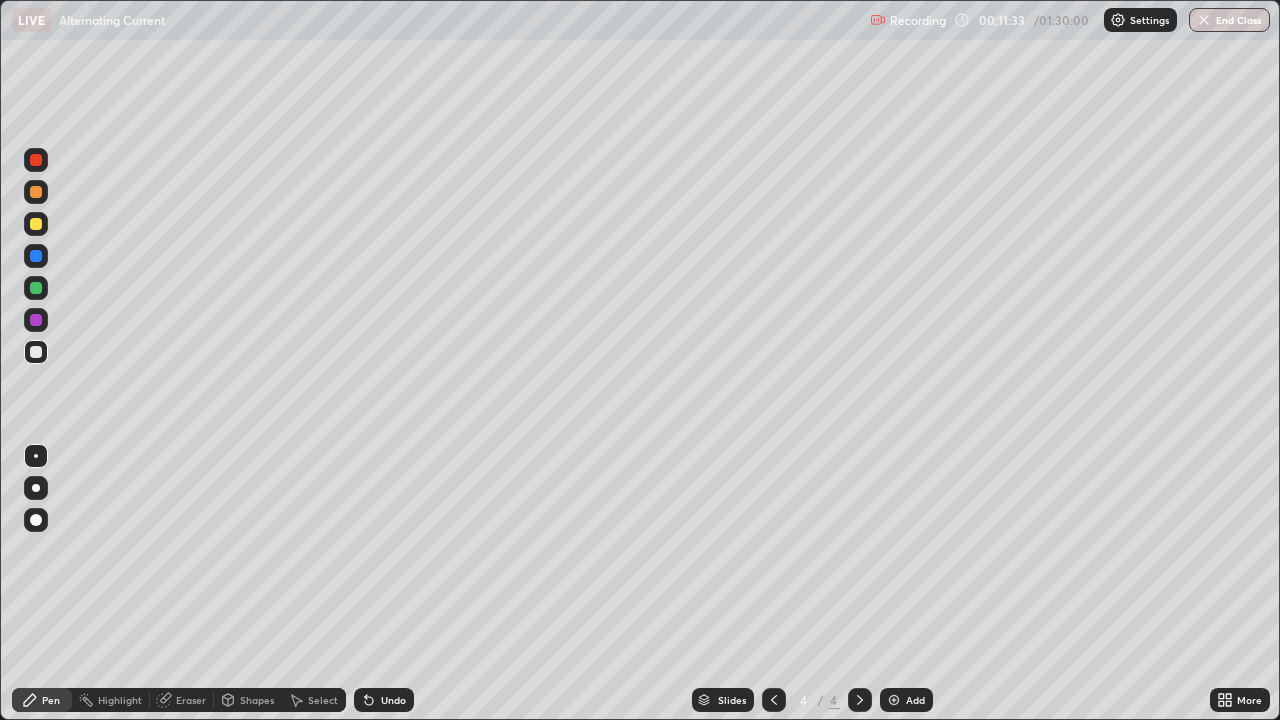 click at bounding box center [36, 288] 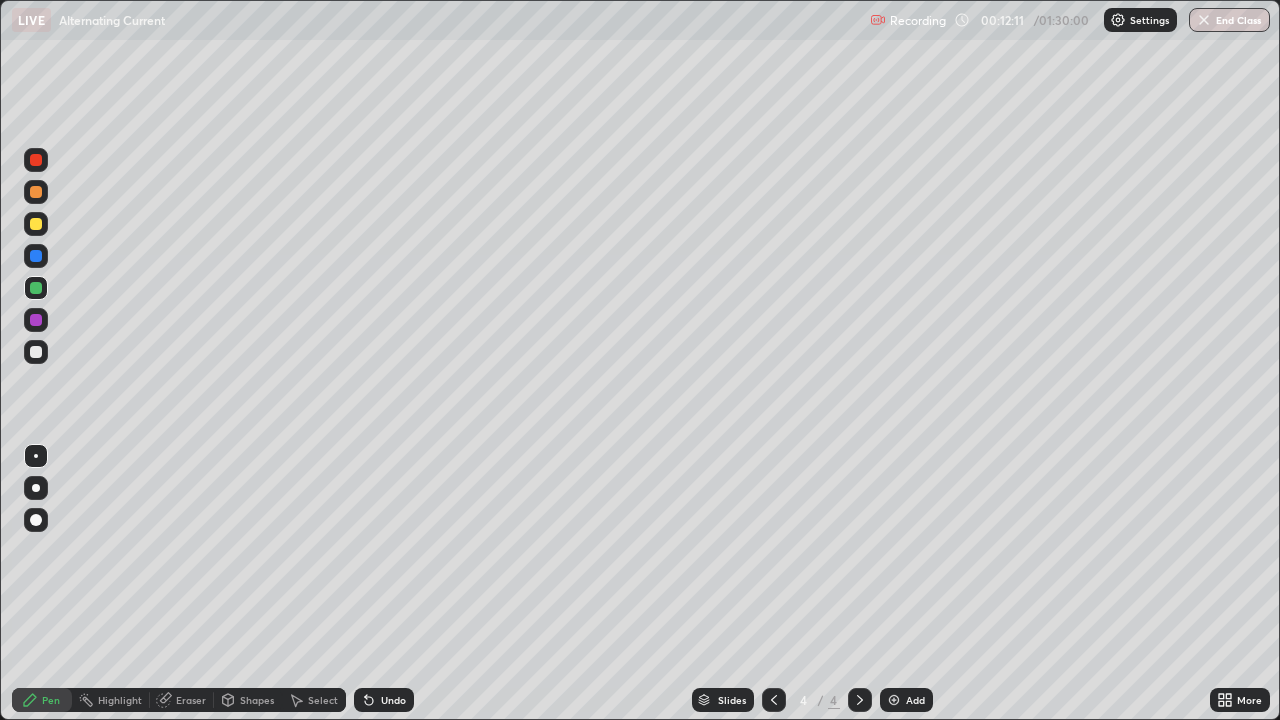 click at bounding box center (36, 352) 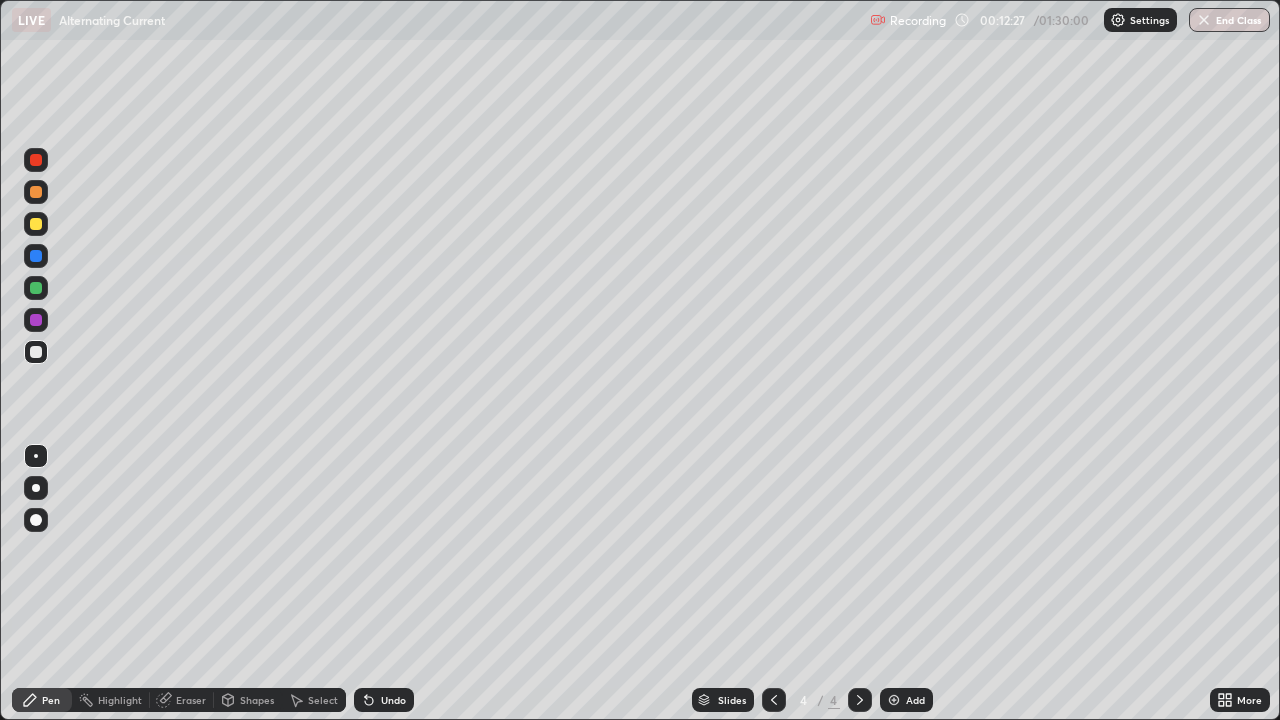 click at bounding box center (36, 256) 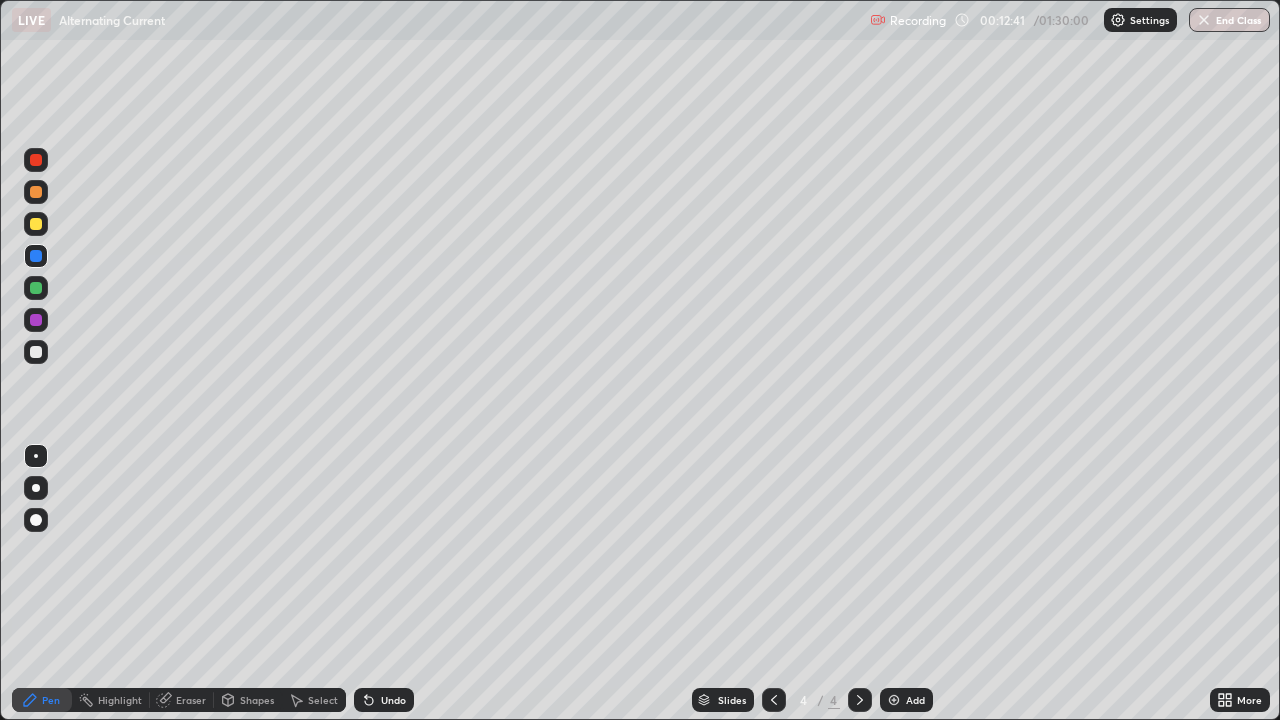 click at bounding box center [36, 224] 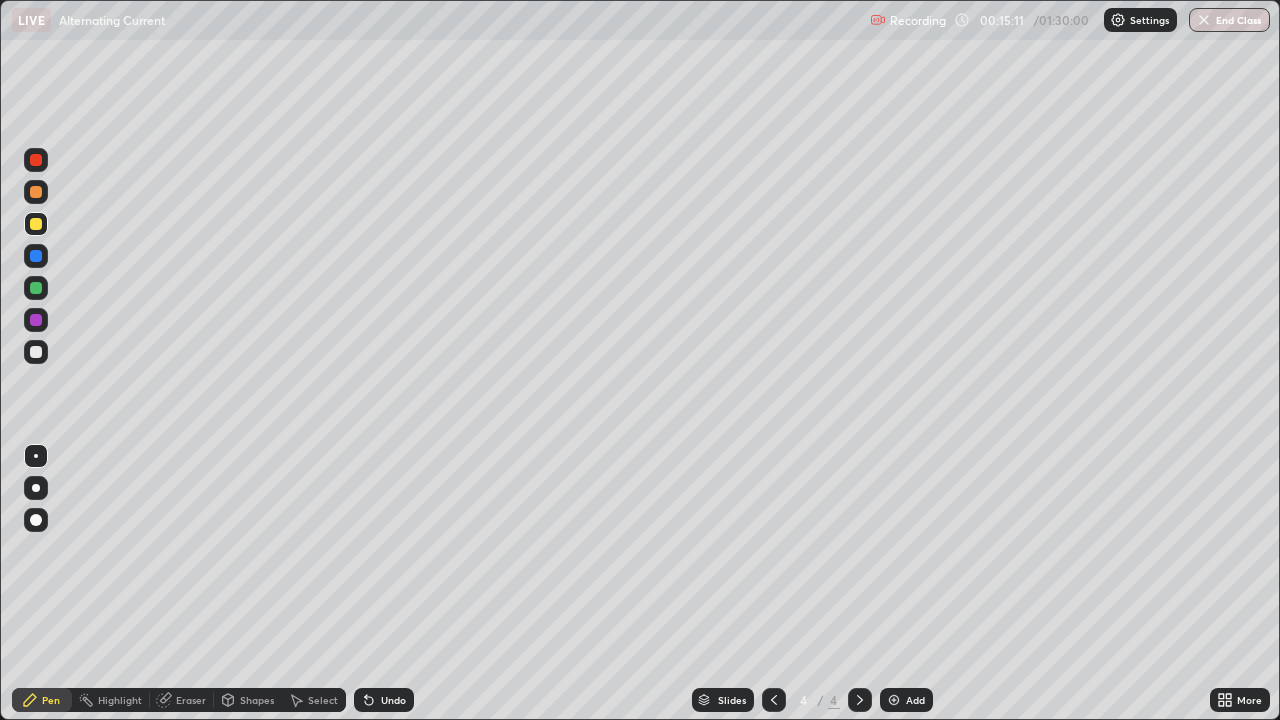 click at bounding box center (894, 700) 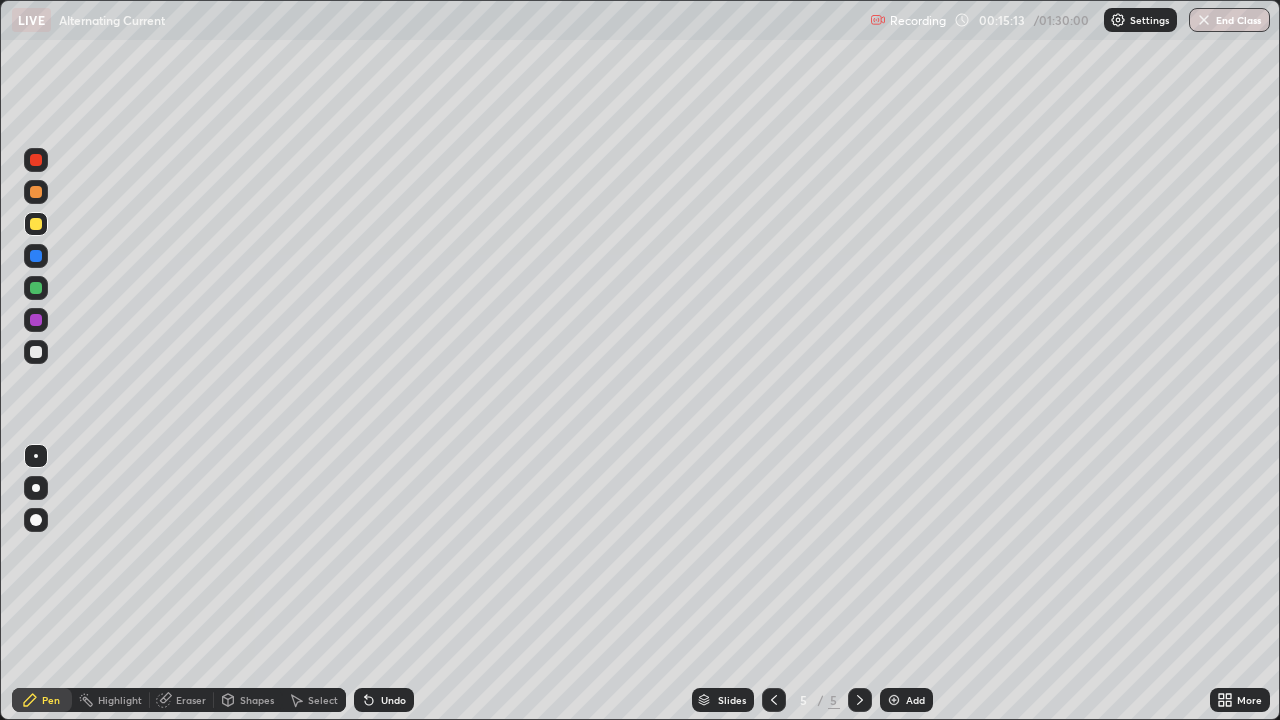 click at bounding box center (36, 352) 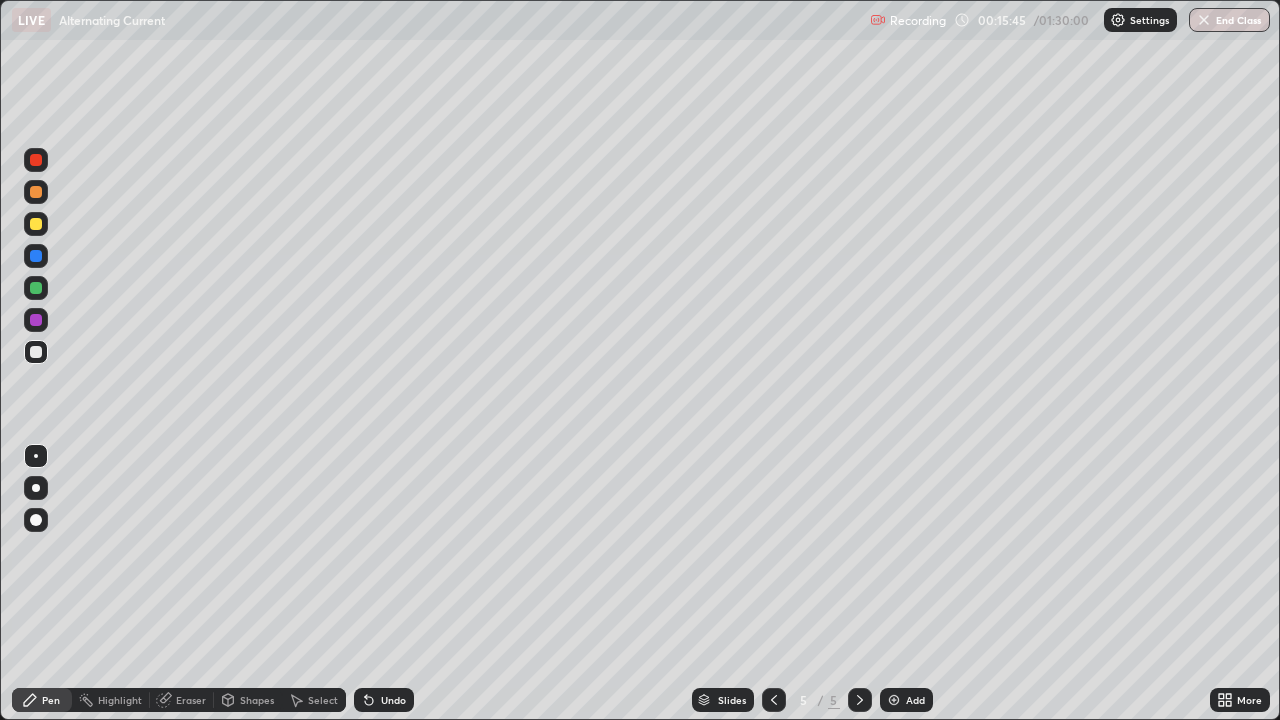 click at bounding box center [36, 256] 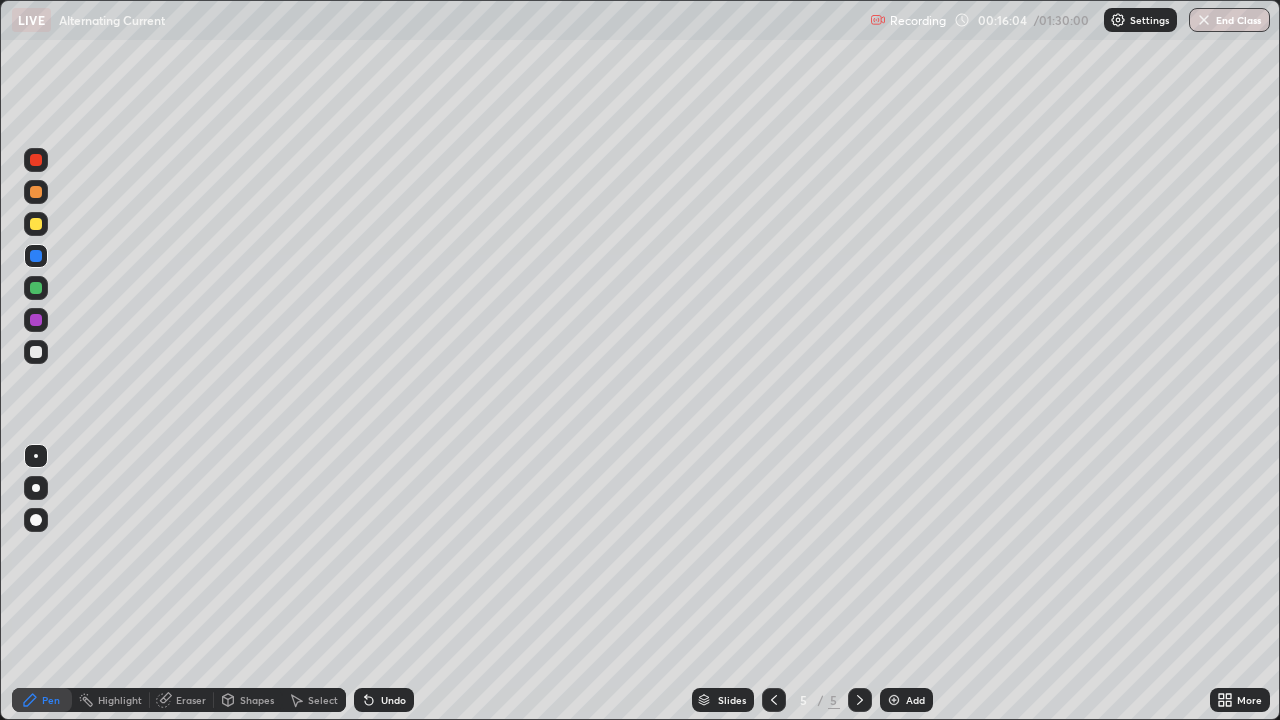 click at bounding box center [36, 288] 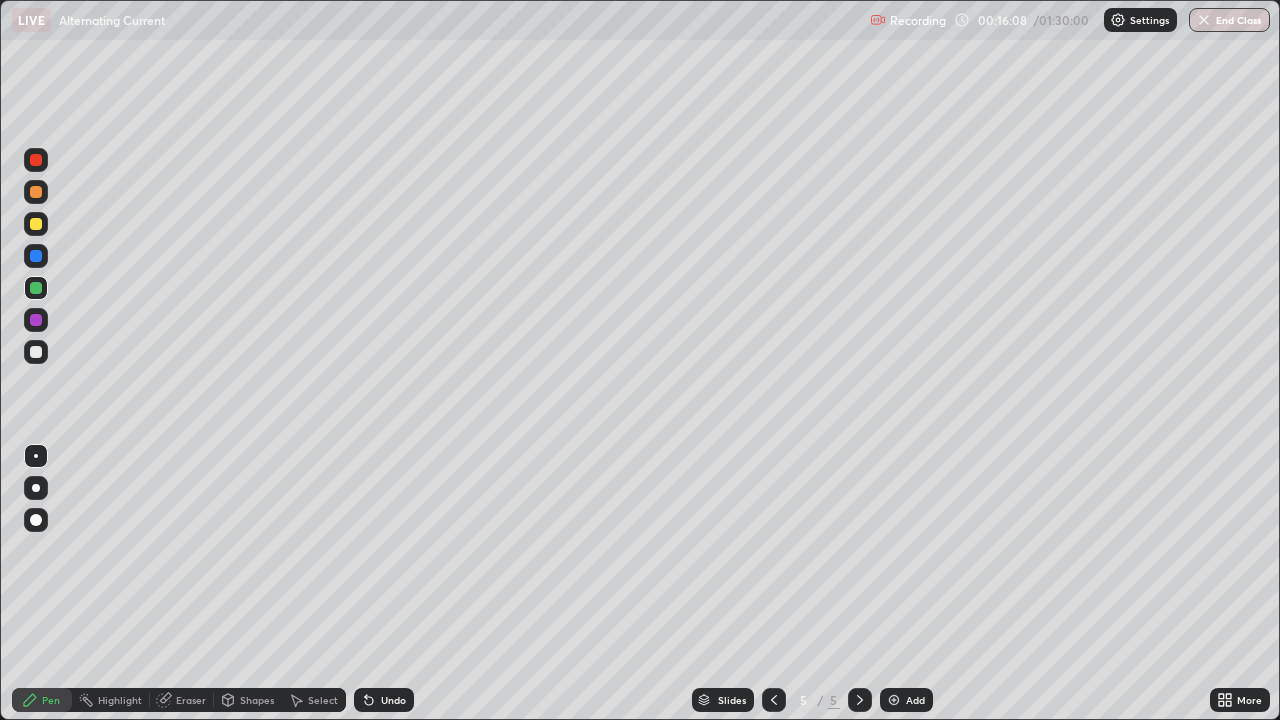 click at bounding box center (36, 256) 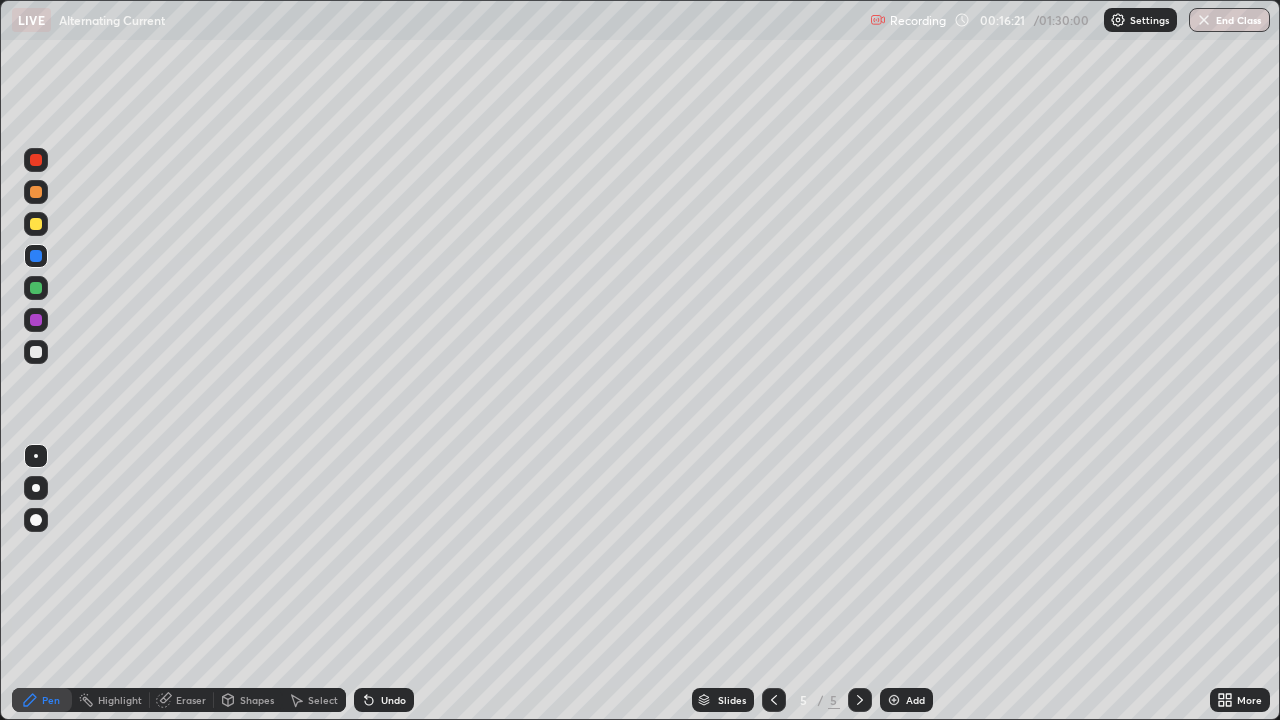 click at bounding box center (36, 352) 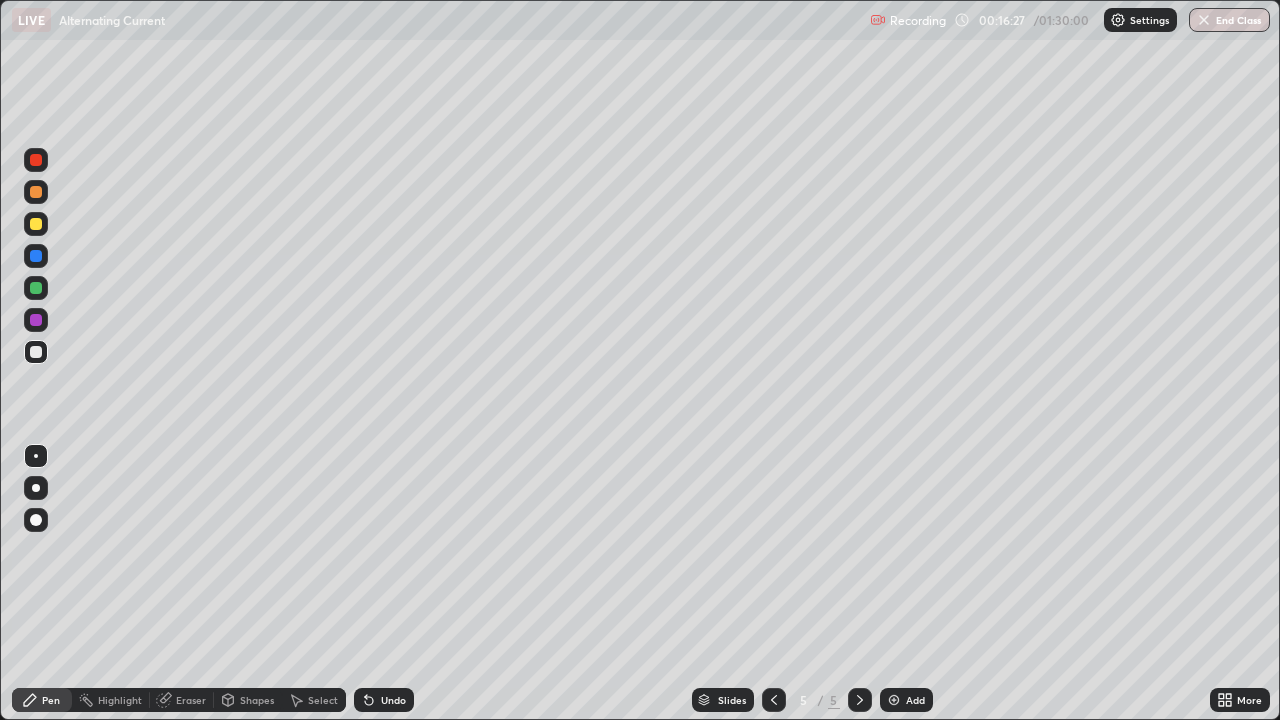 click at bounding box center [36, 192] 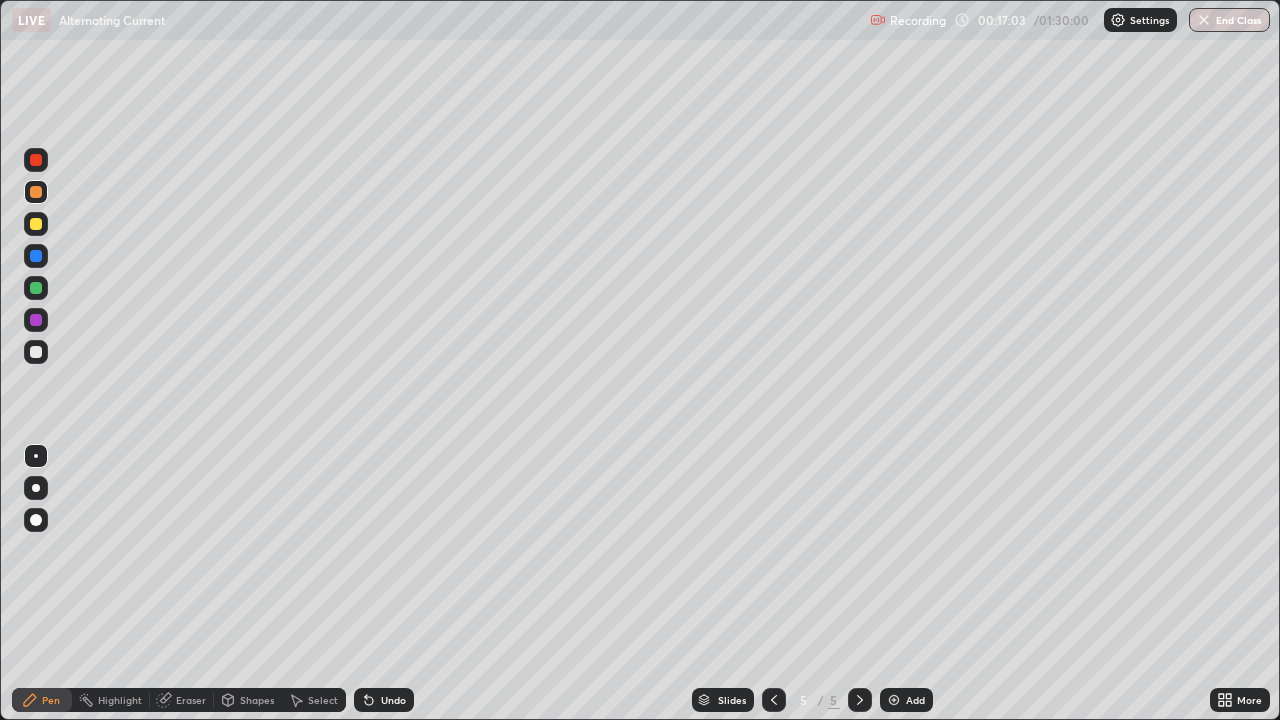 click on "Undo" at bounding box center (384, 700) 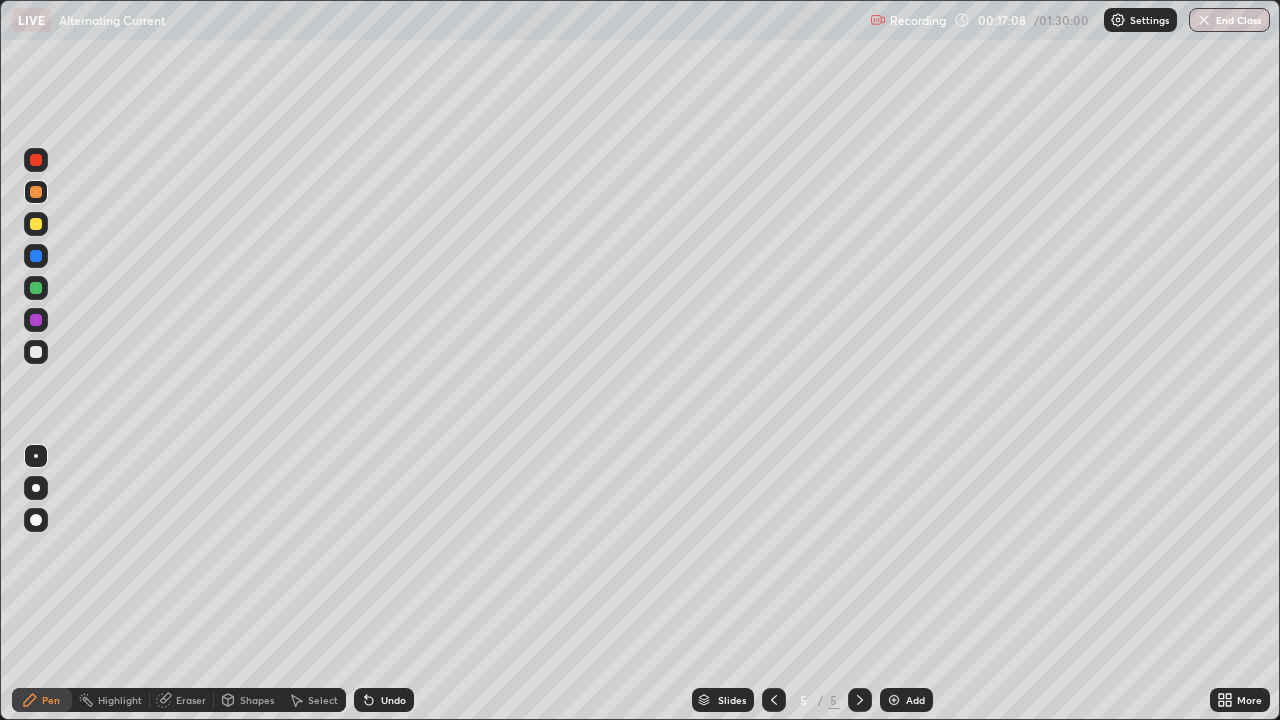 click at bounding box center [36, 256] 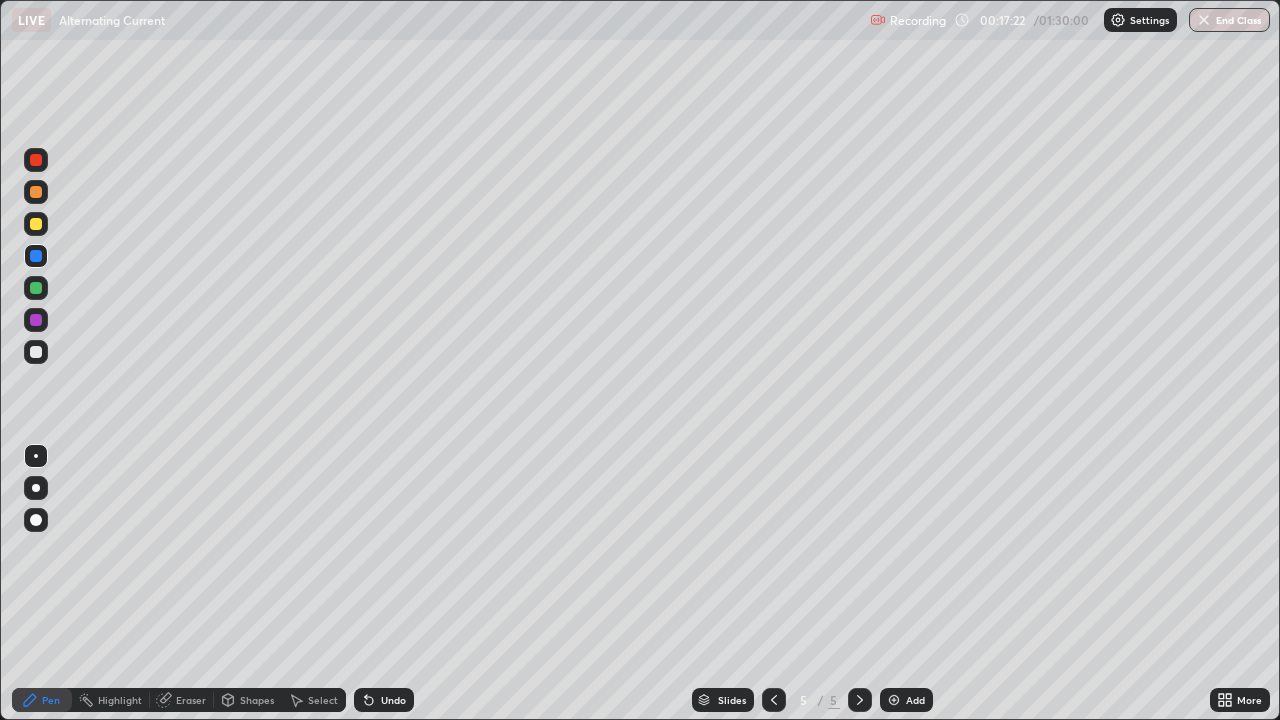 click at bounding box center (36, 224) 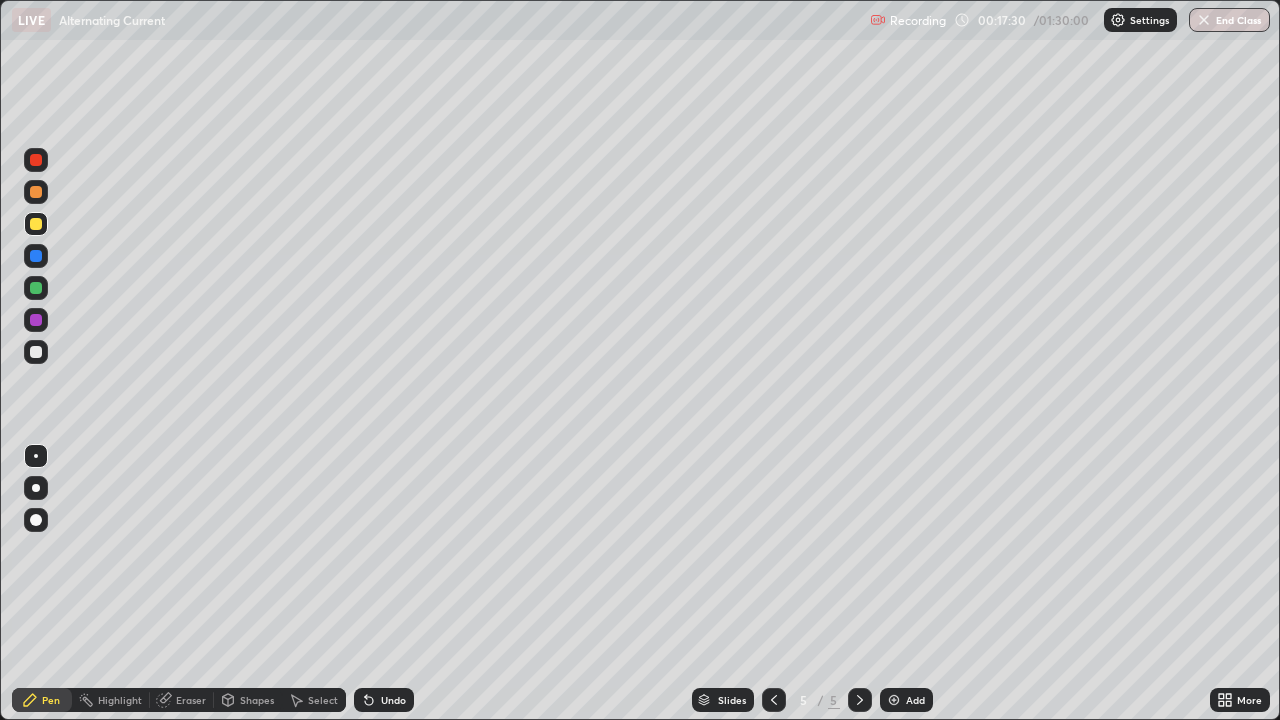 click on "Eraser" at bounding box center (191, 700) 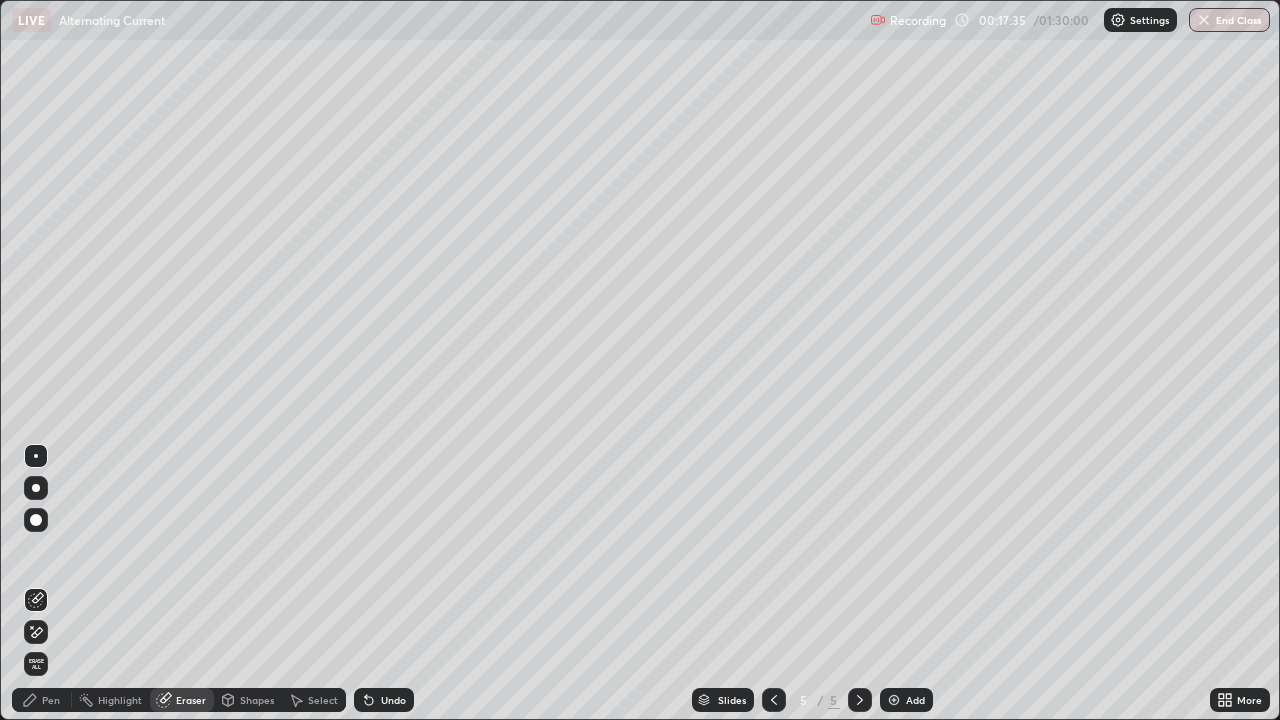 click 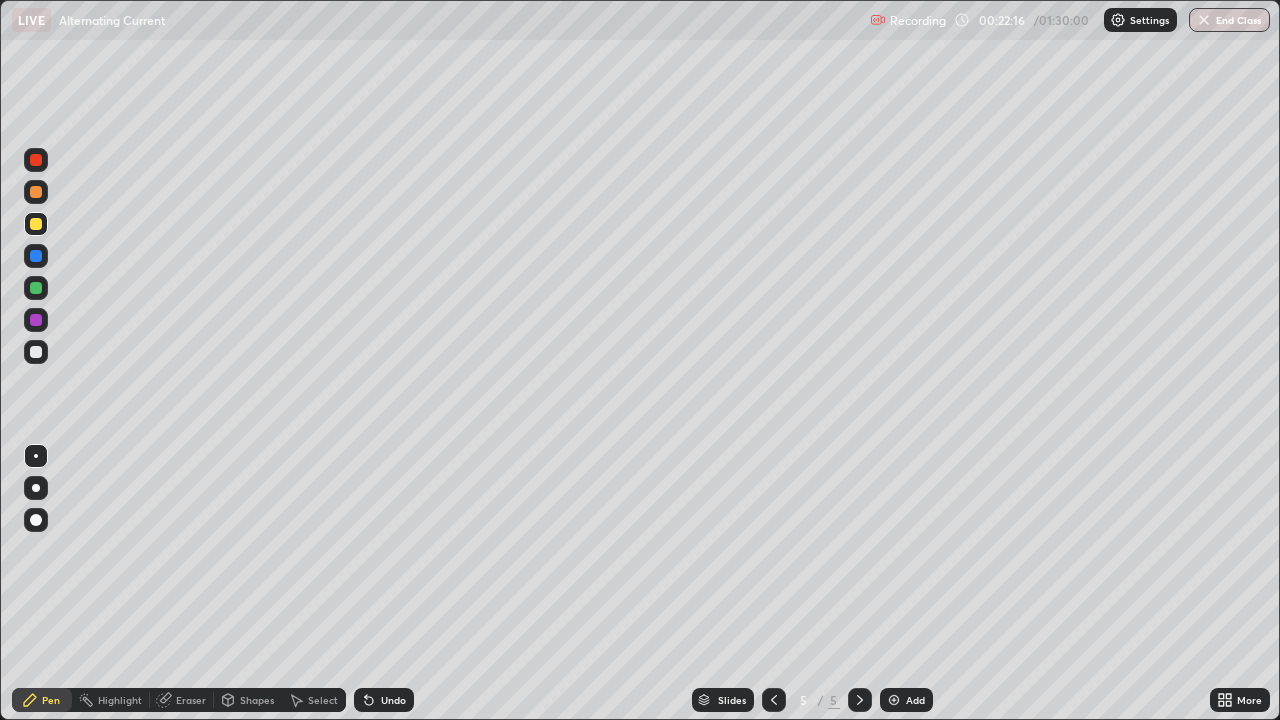 click on "Add" at bounding box center (915, 700) 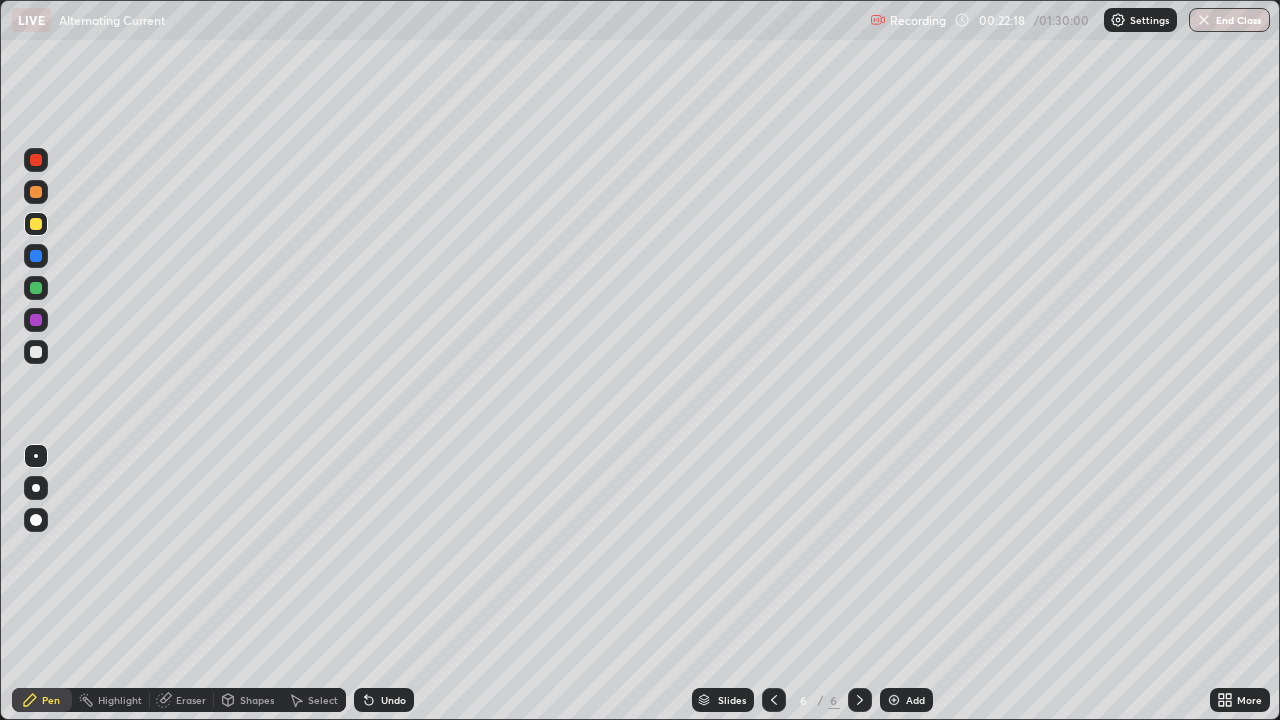 click at bounding box center [36, 352] 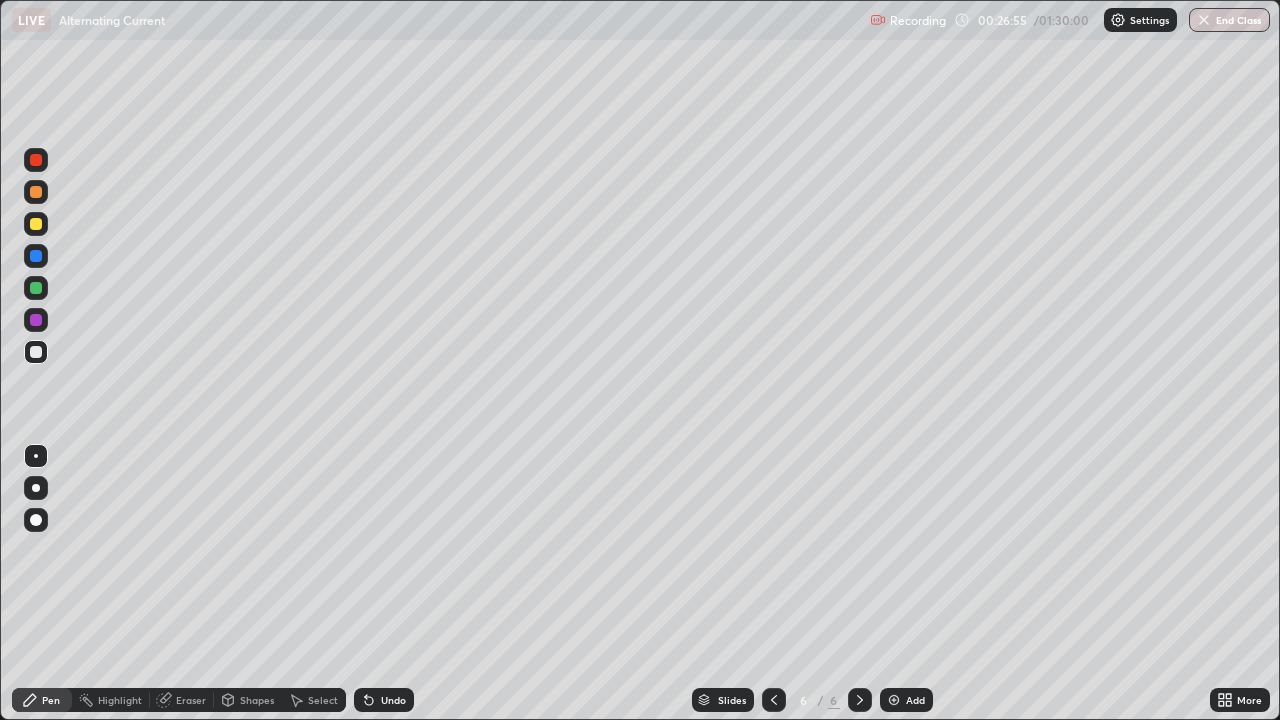 click at bounding box center (36, 224) 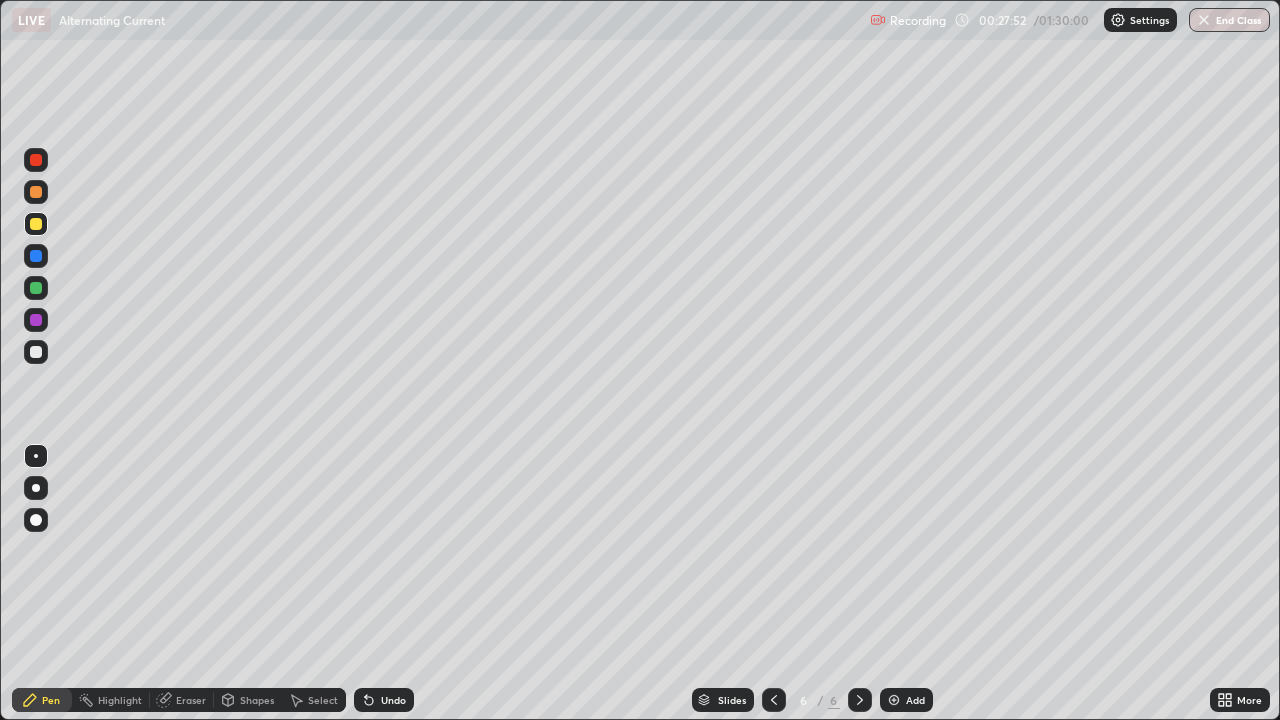 click on "Add" at bounding box center [915, 700] 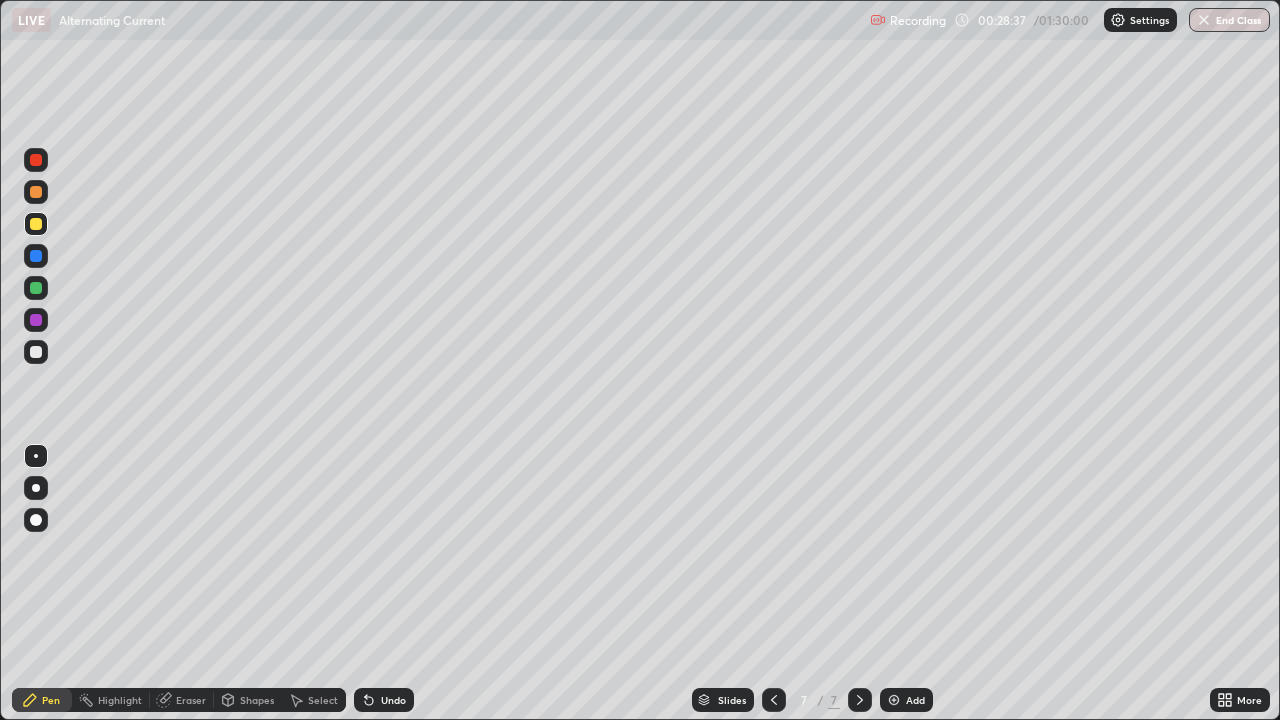click on "Eraser" at bounding box center (191, 700) 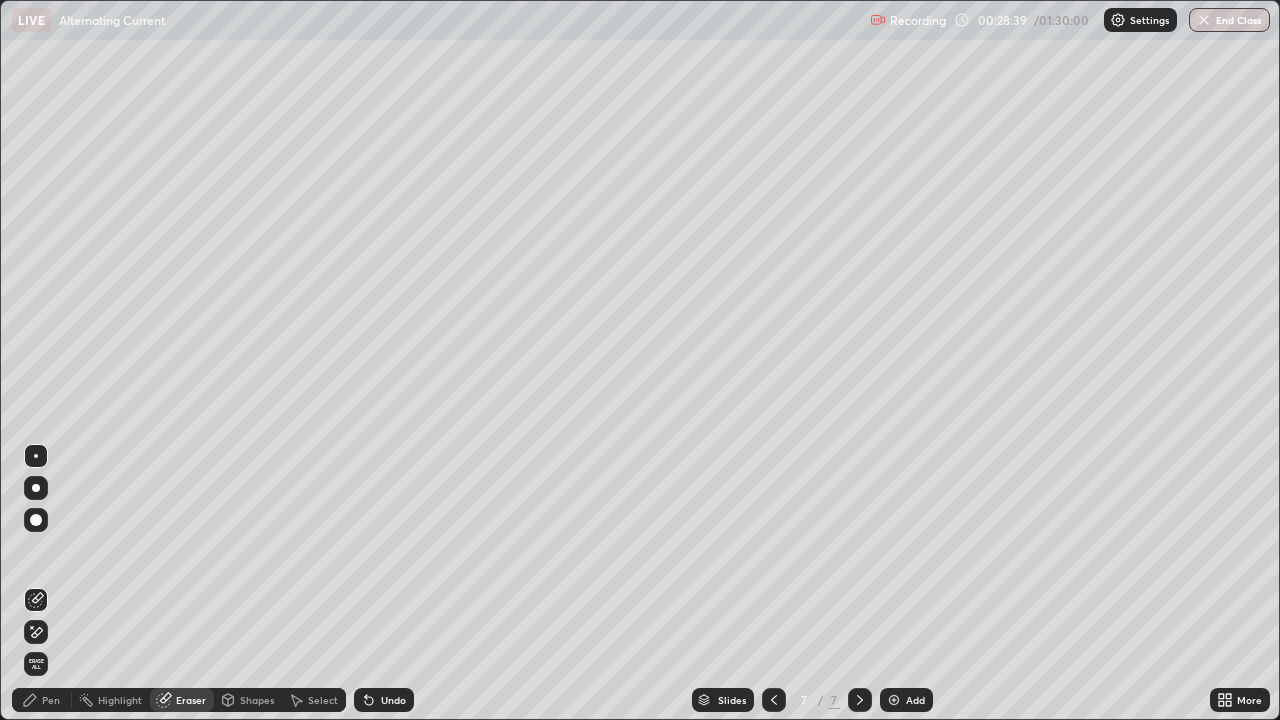 click on "Pen" at bounding box center (42, 700) 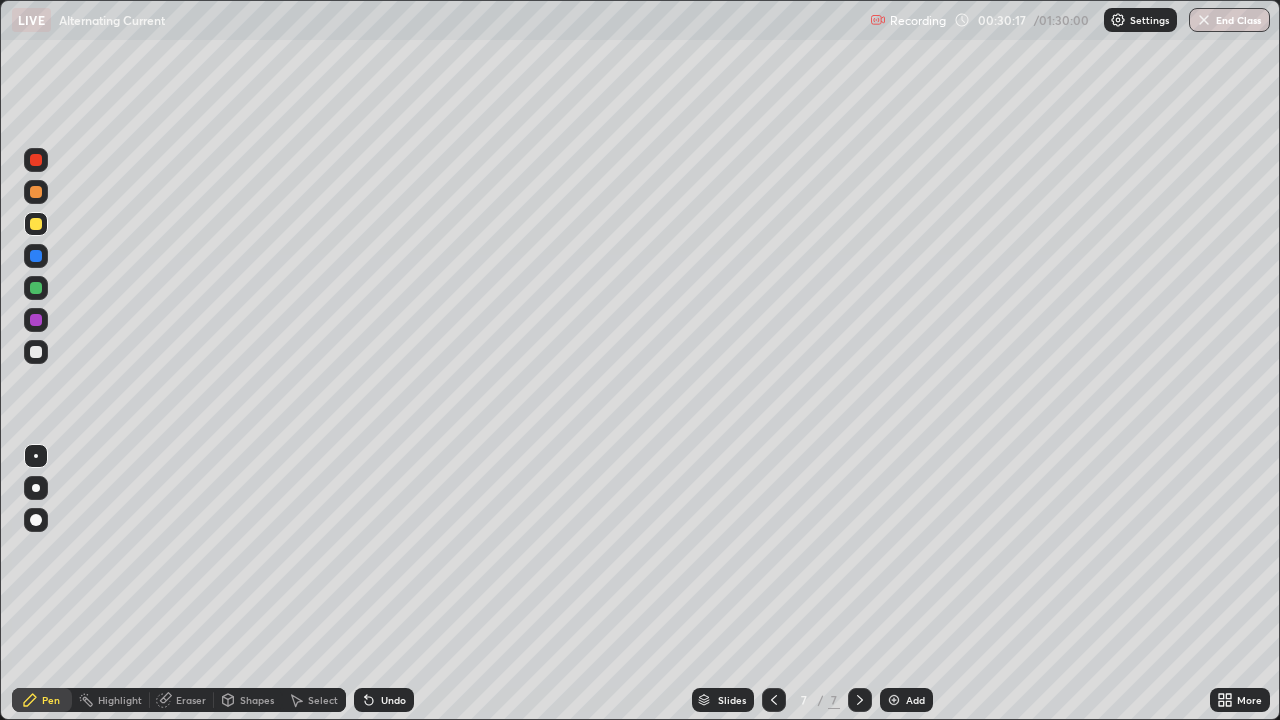 click 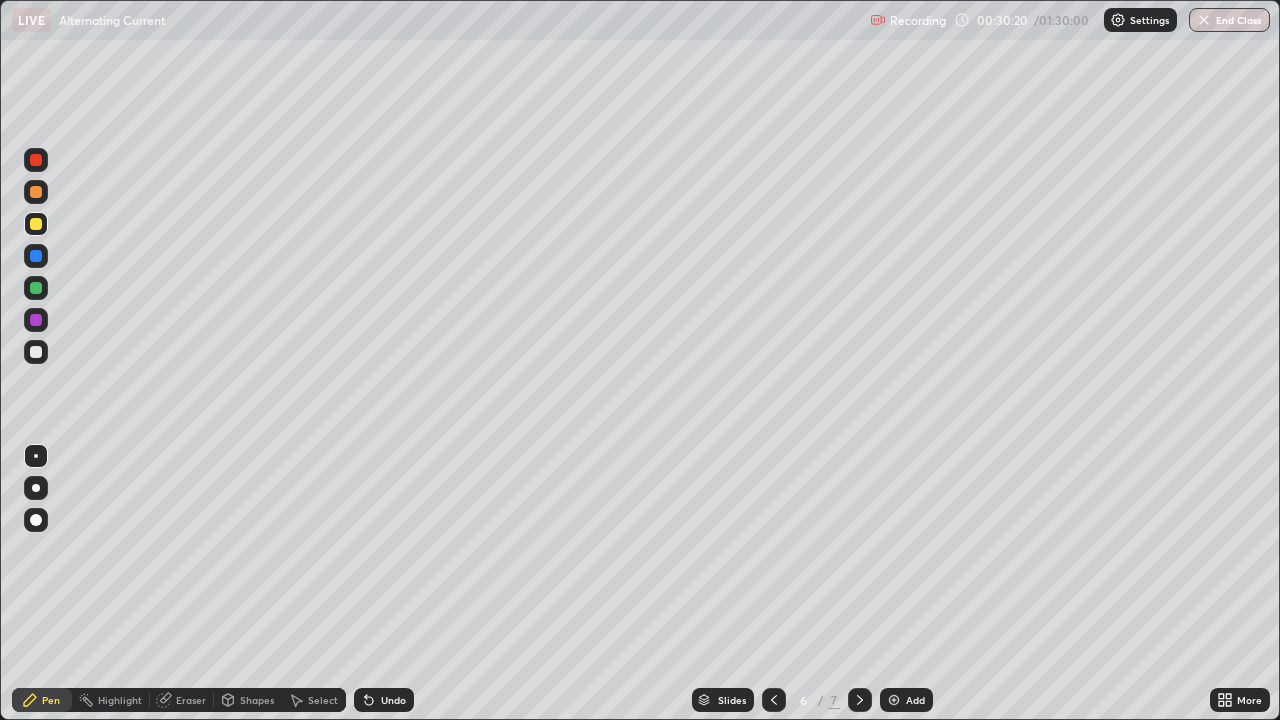 click 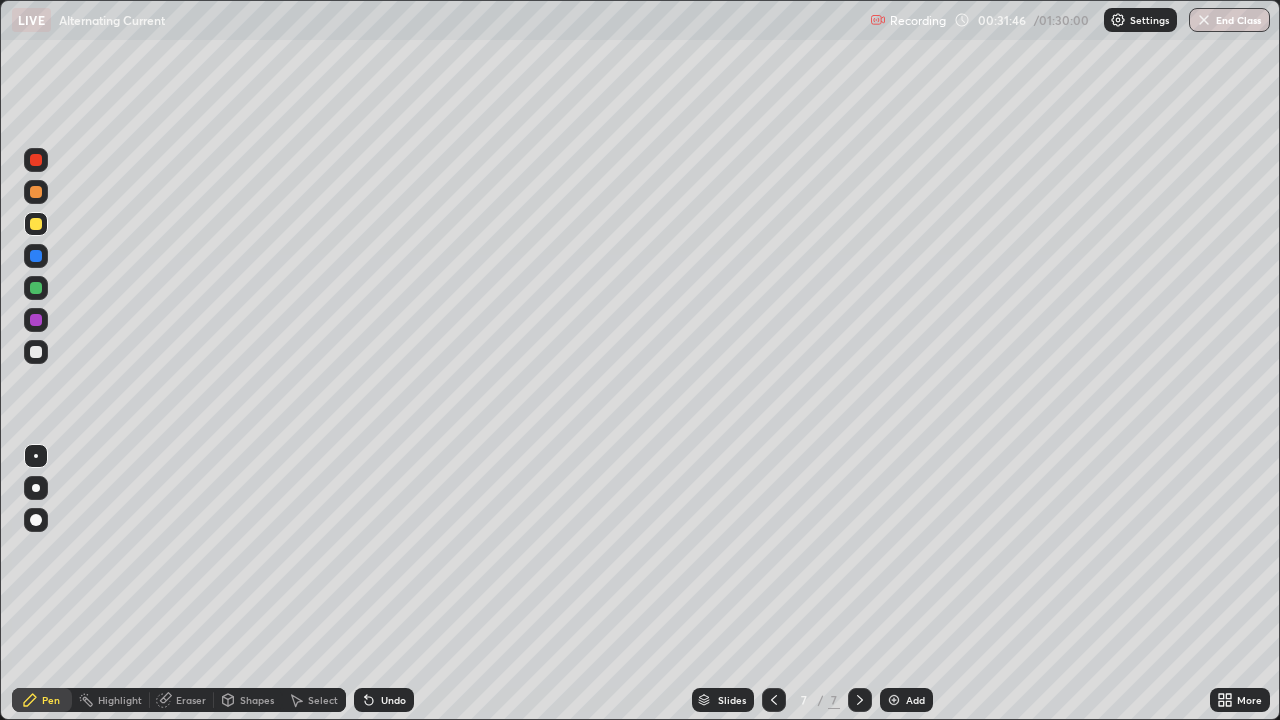 click 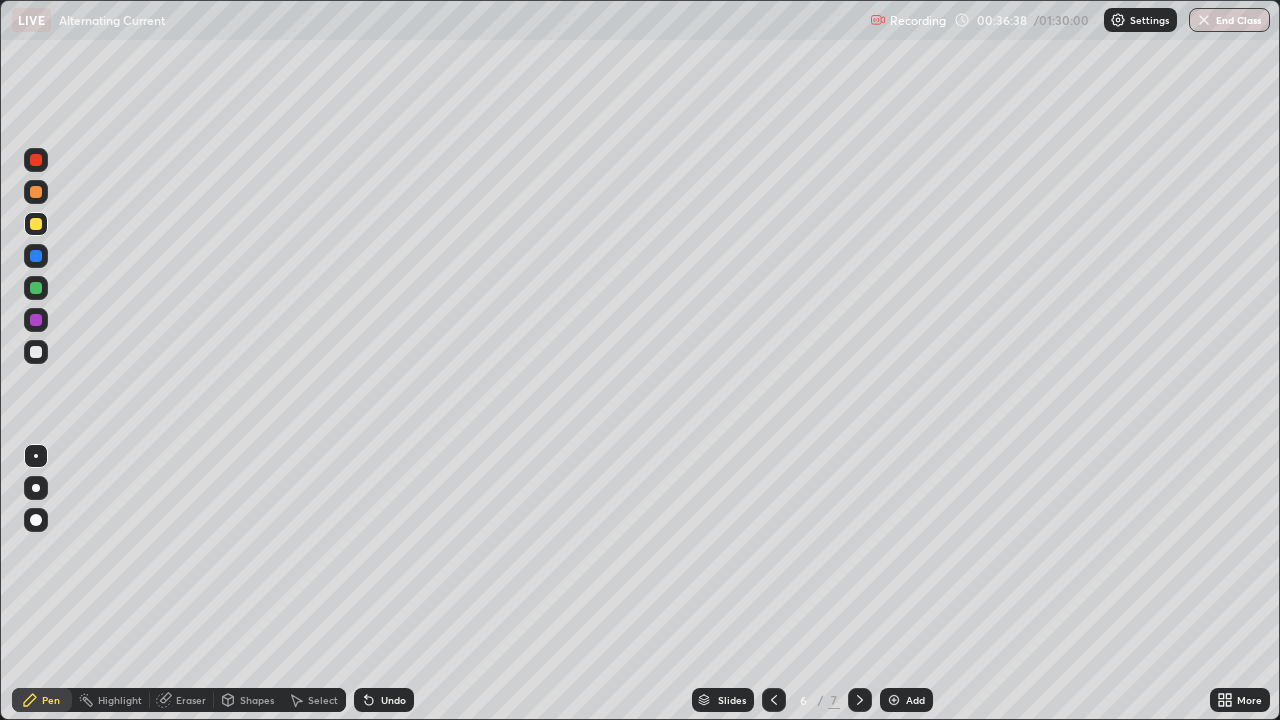 click 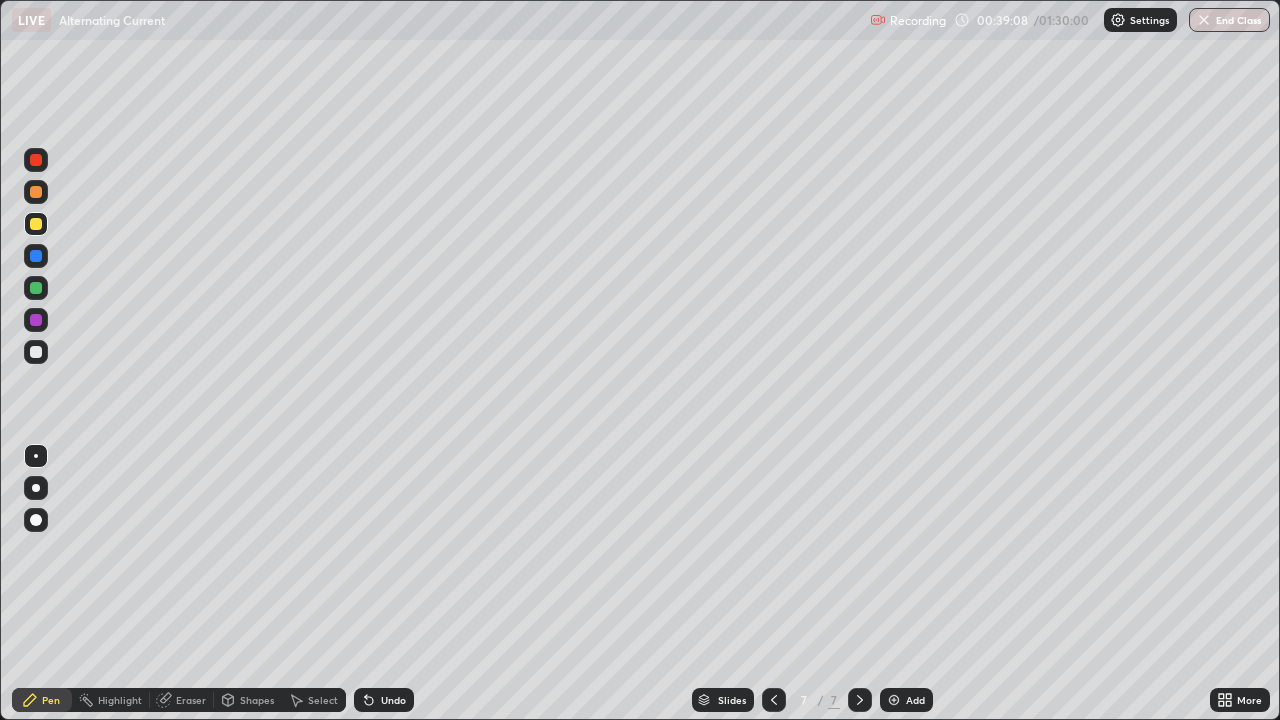 click on "Add" at bounding box center [915, 700] 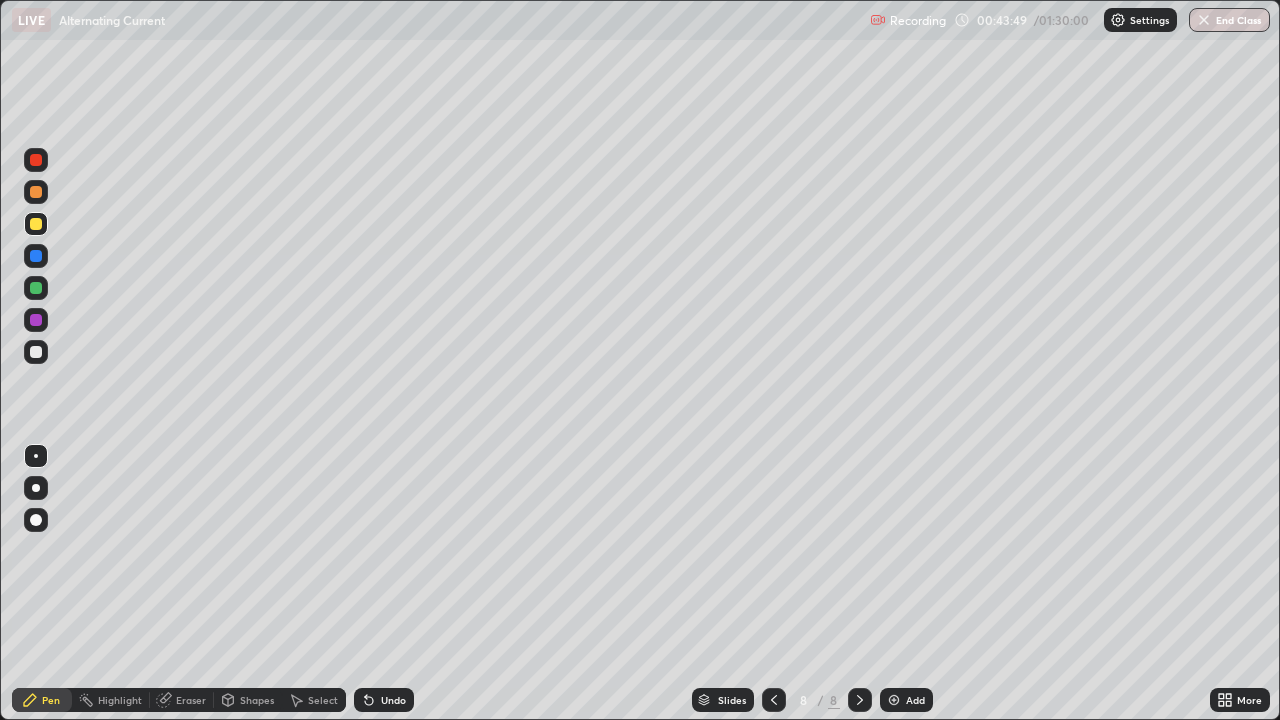 click on "Add" at bounding box center (915, 700) 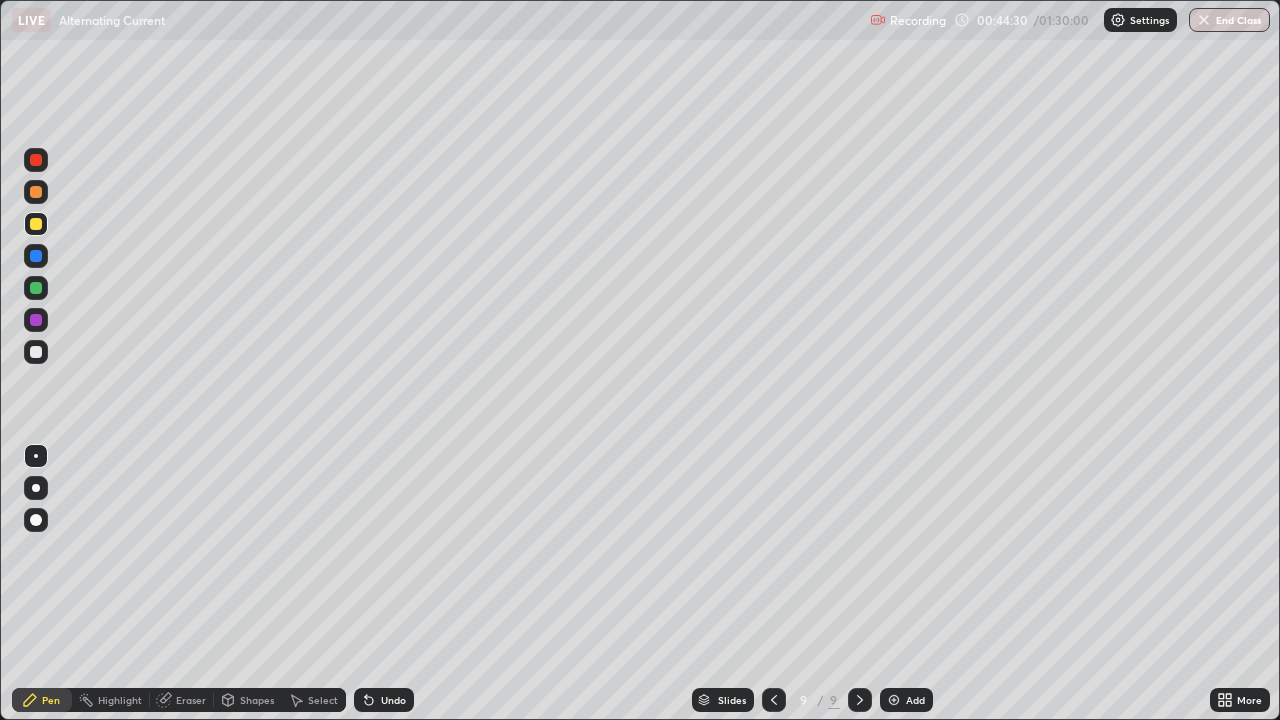 click on "Eraser" at bounding box center [191, 700] 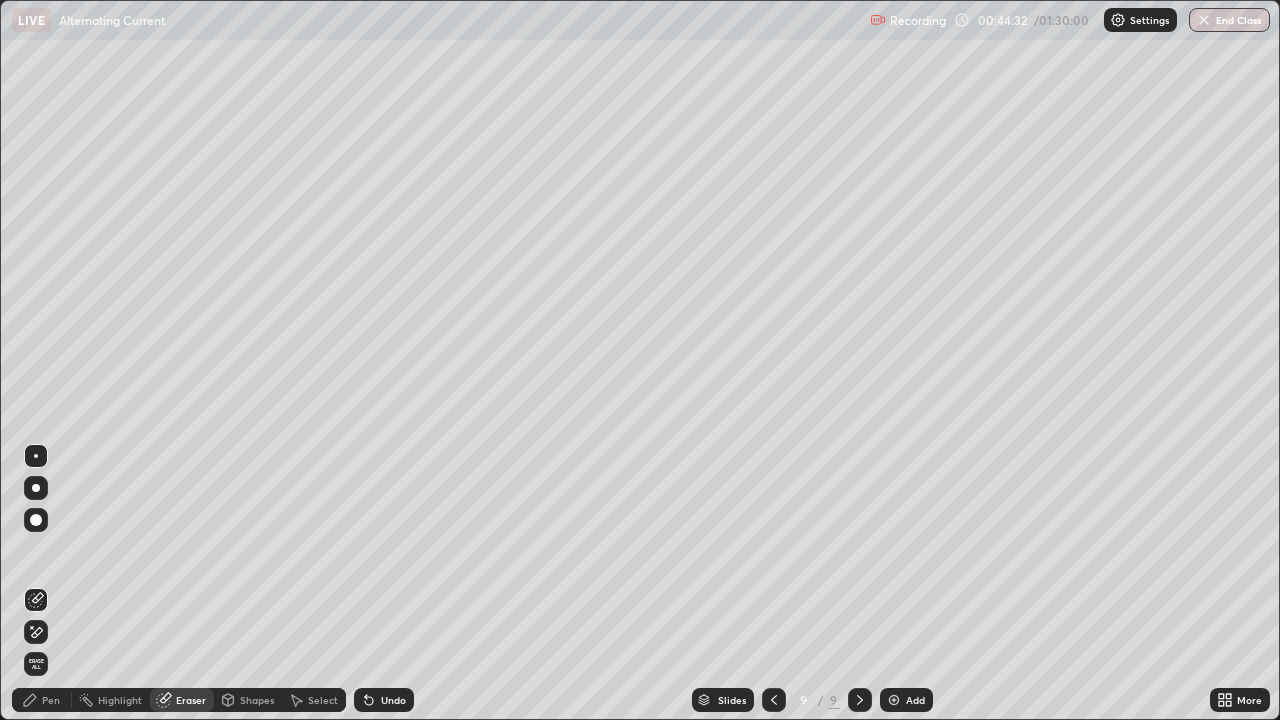 click on "Pen" at bounding box center [51, 700] 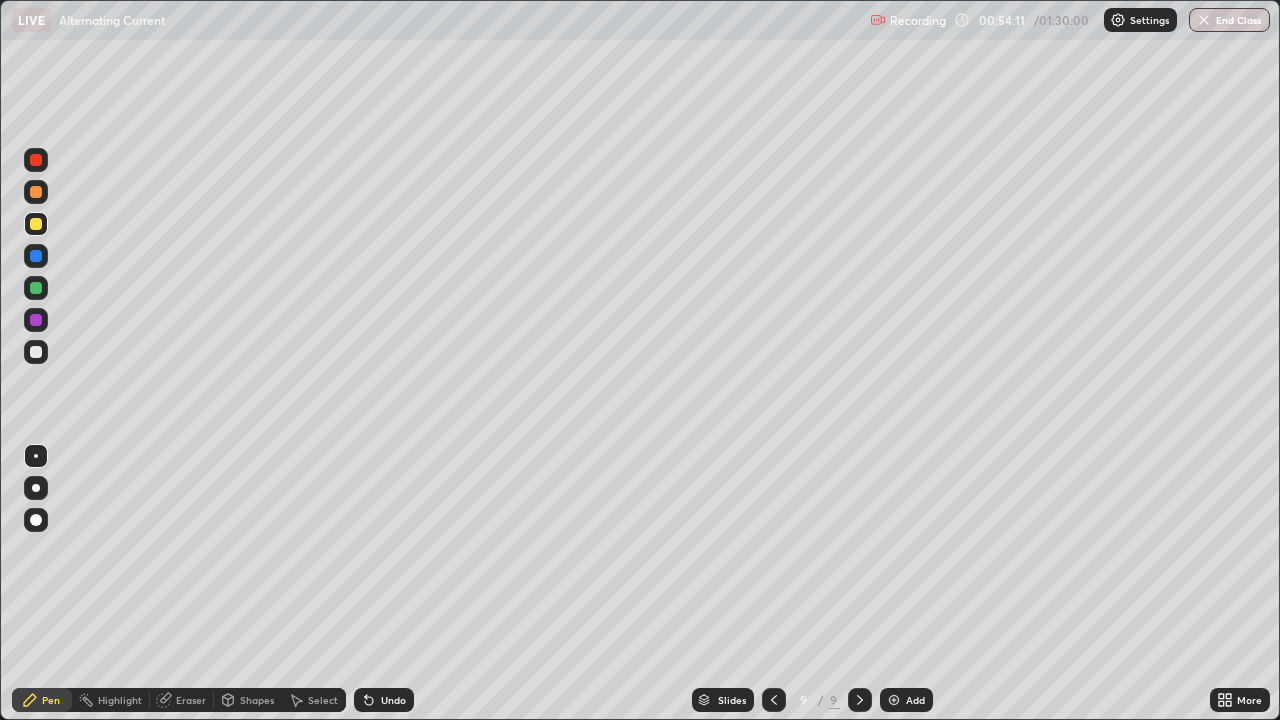 click 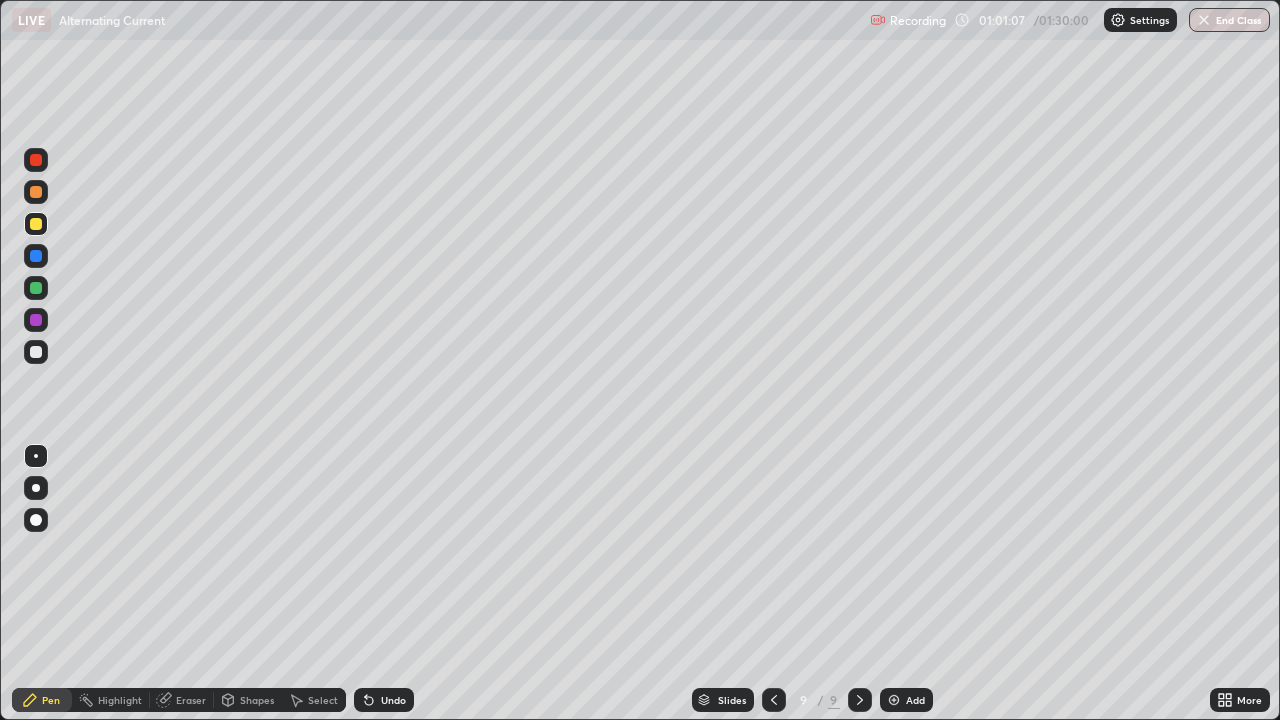 click on "Add" at bounding box center (915, 700) 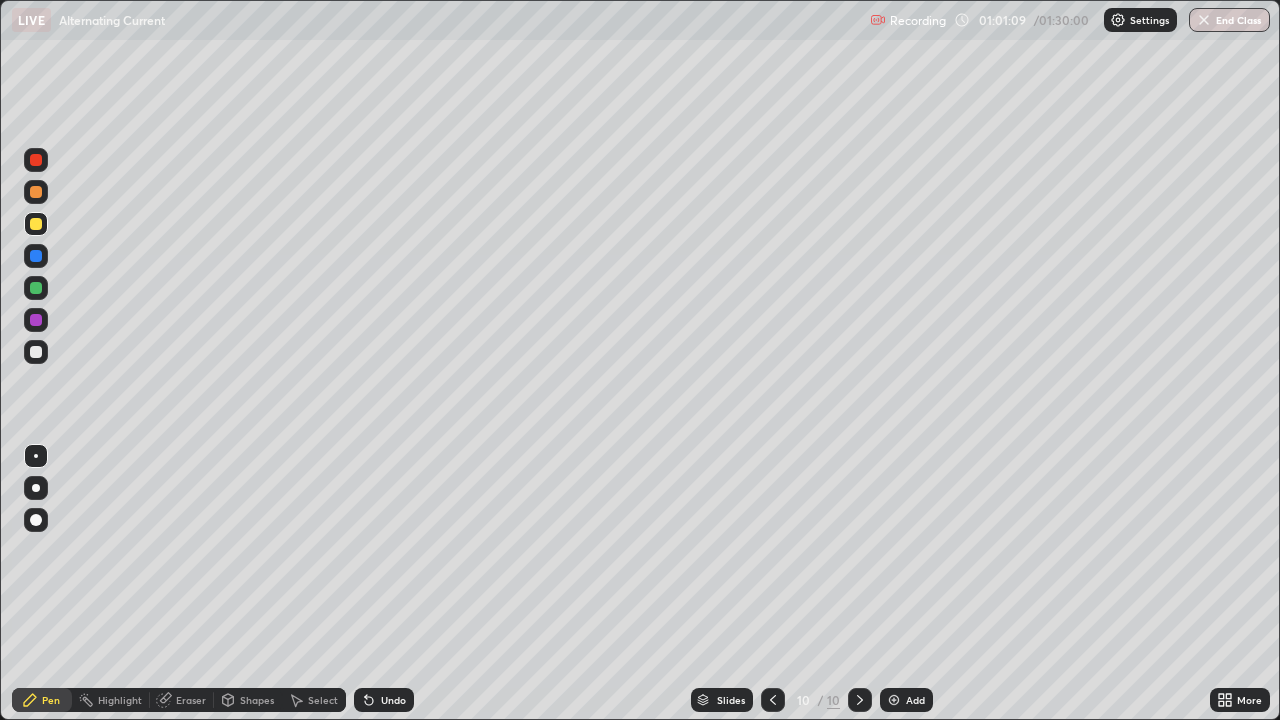 click at bounding box center (36, 352) 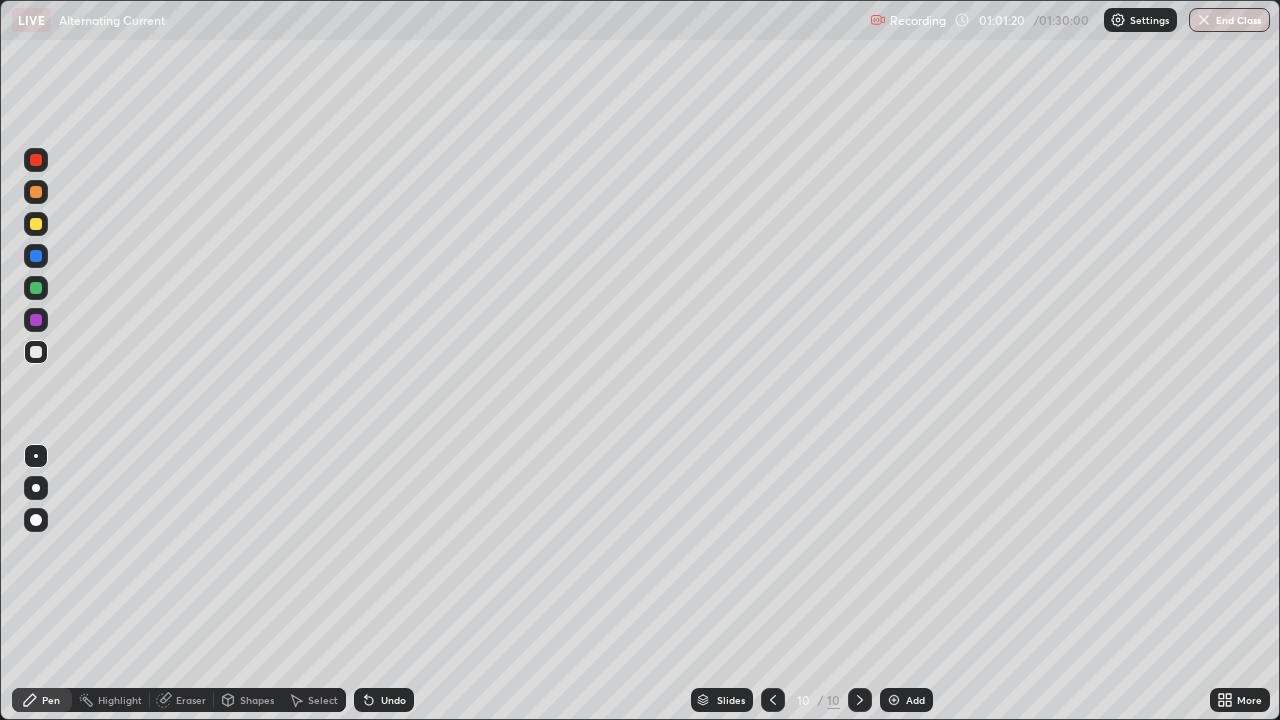 click at bounding box center (36, 224) 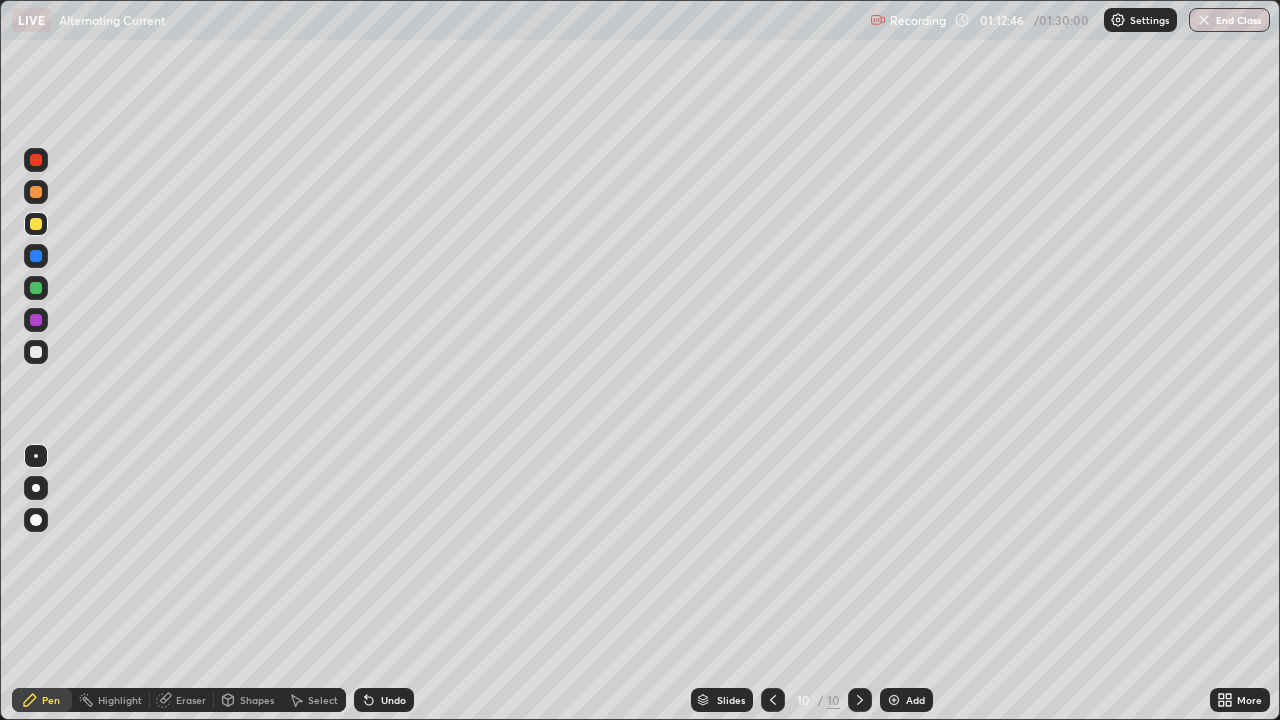 click at bounding box center [894, 700] 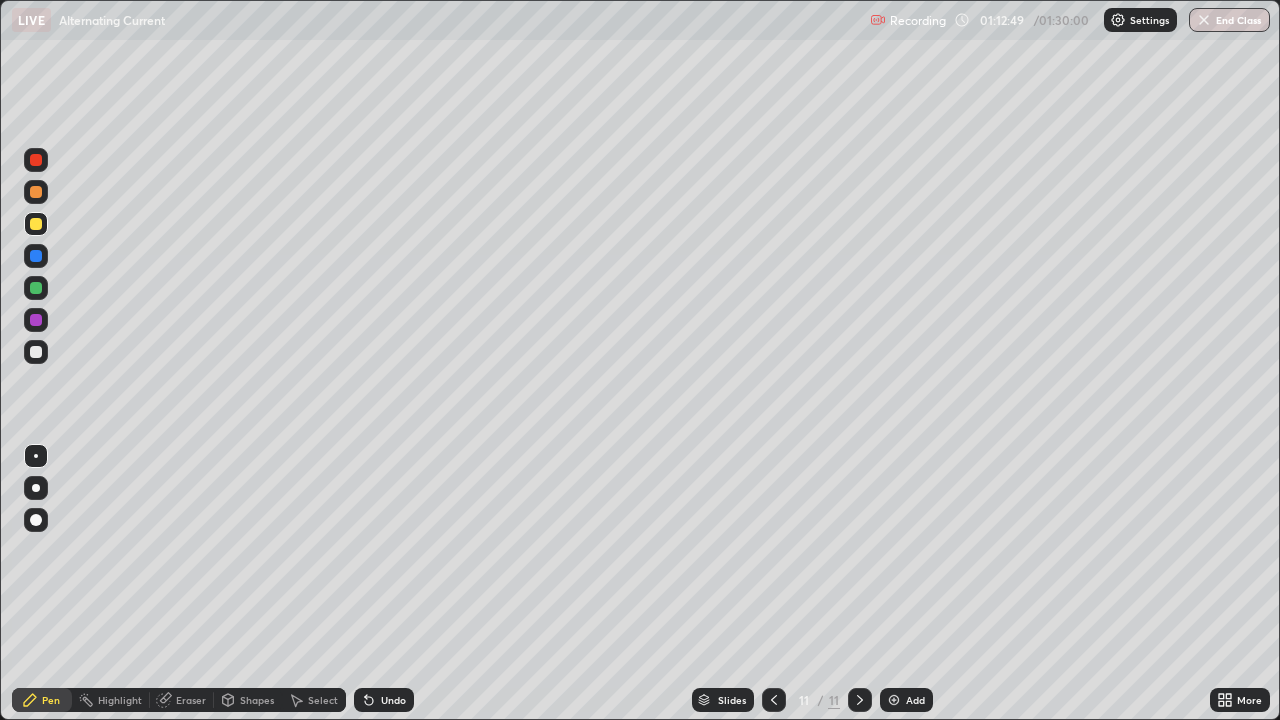 click at bounding box center (36, 352) 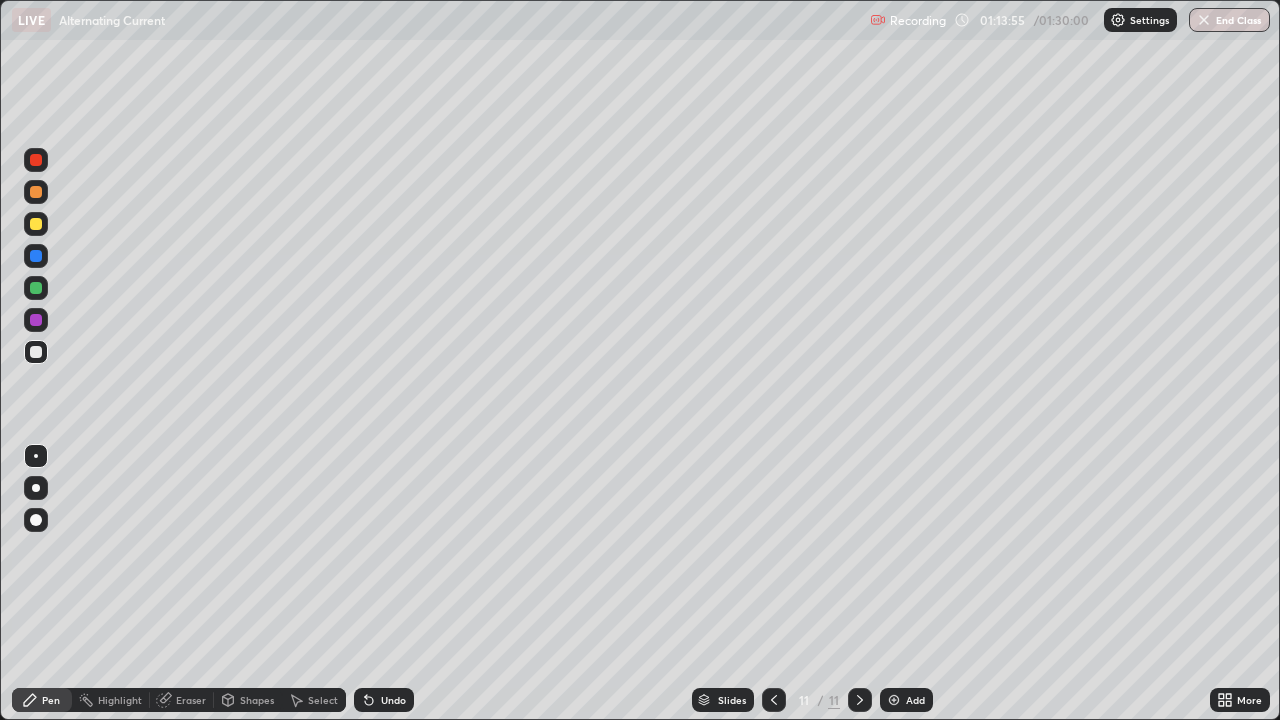 click at bounding box center [36, 224] 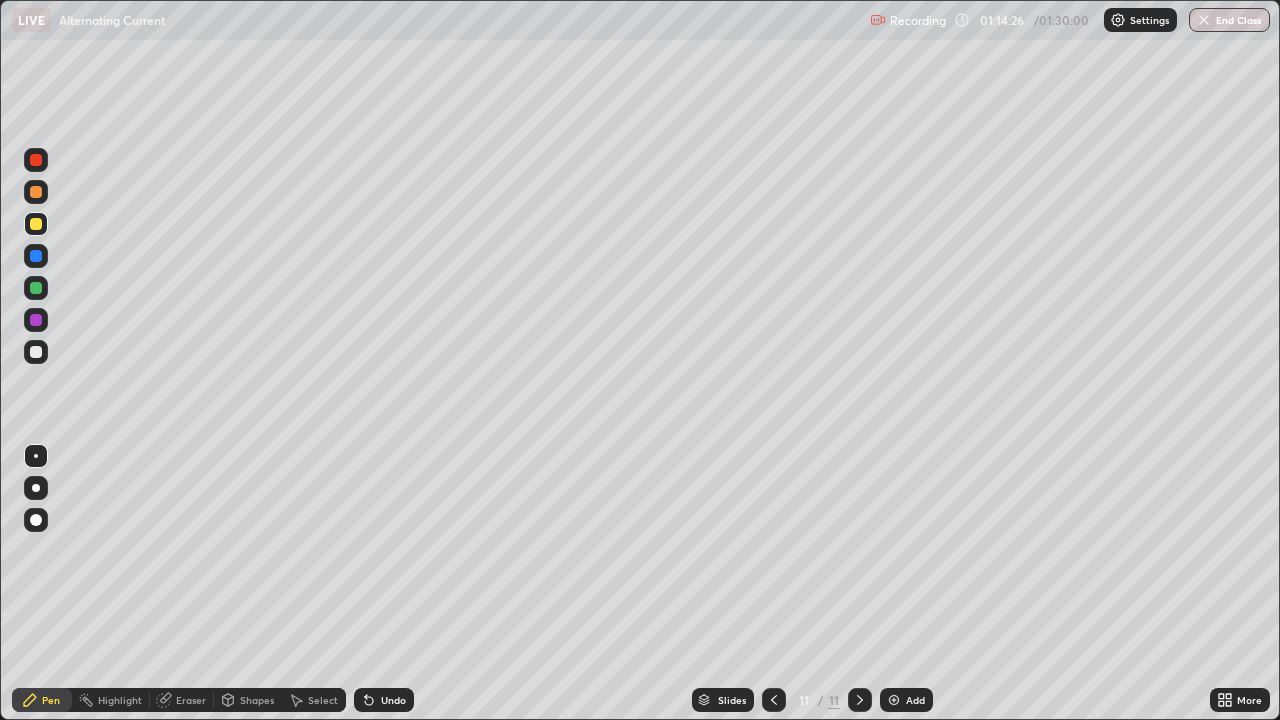 click on "Undo" at bounding box center (384, 700) 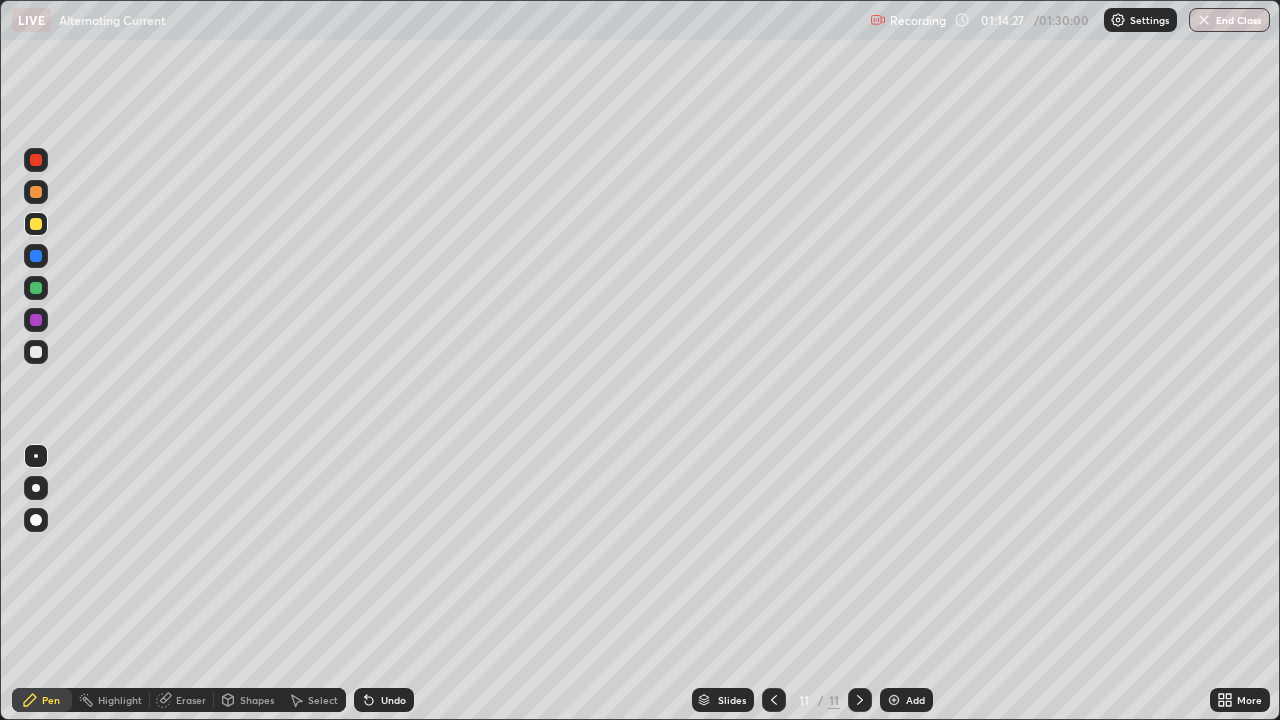 click on "Undo" at bounding box center [384, 700] 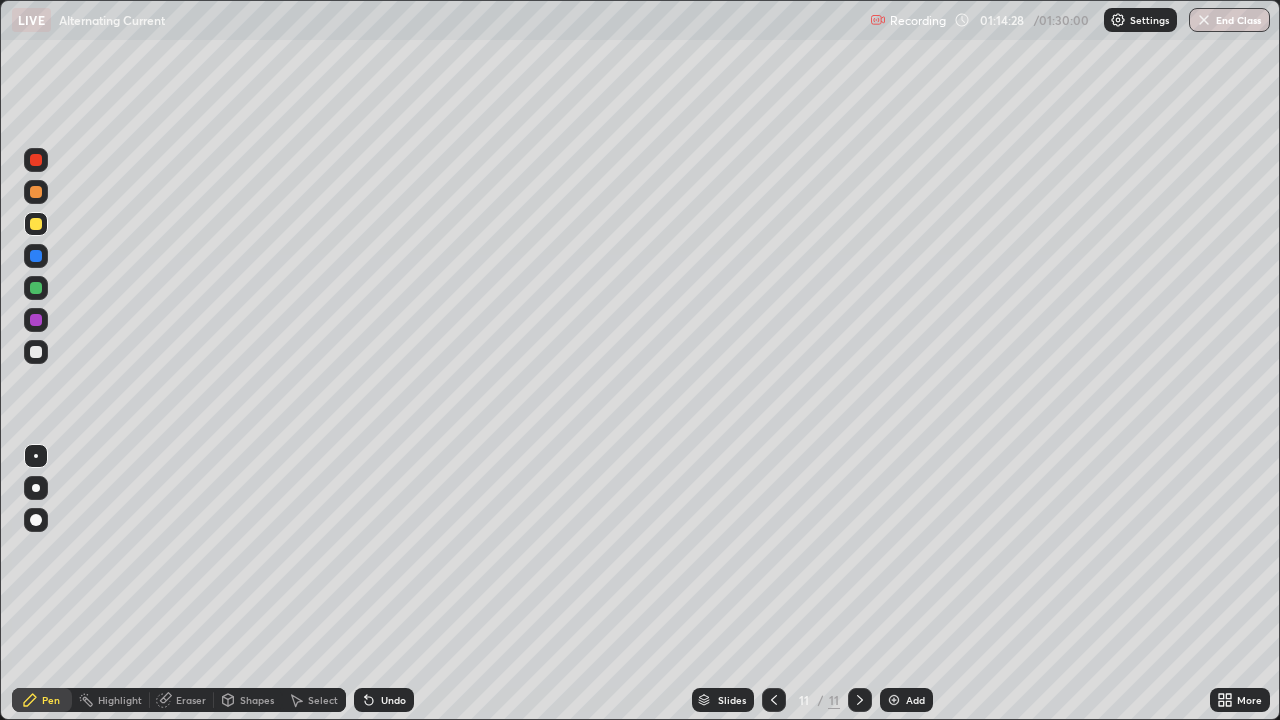 click on "Undo" at bounding box center (384, 700) 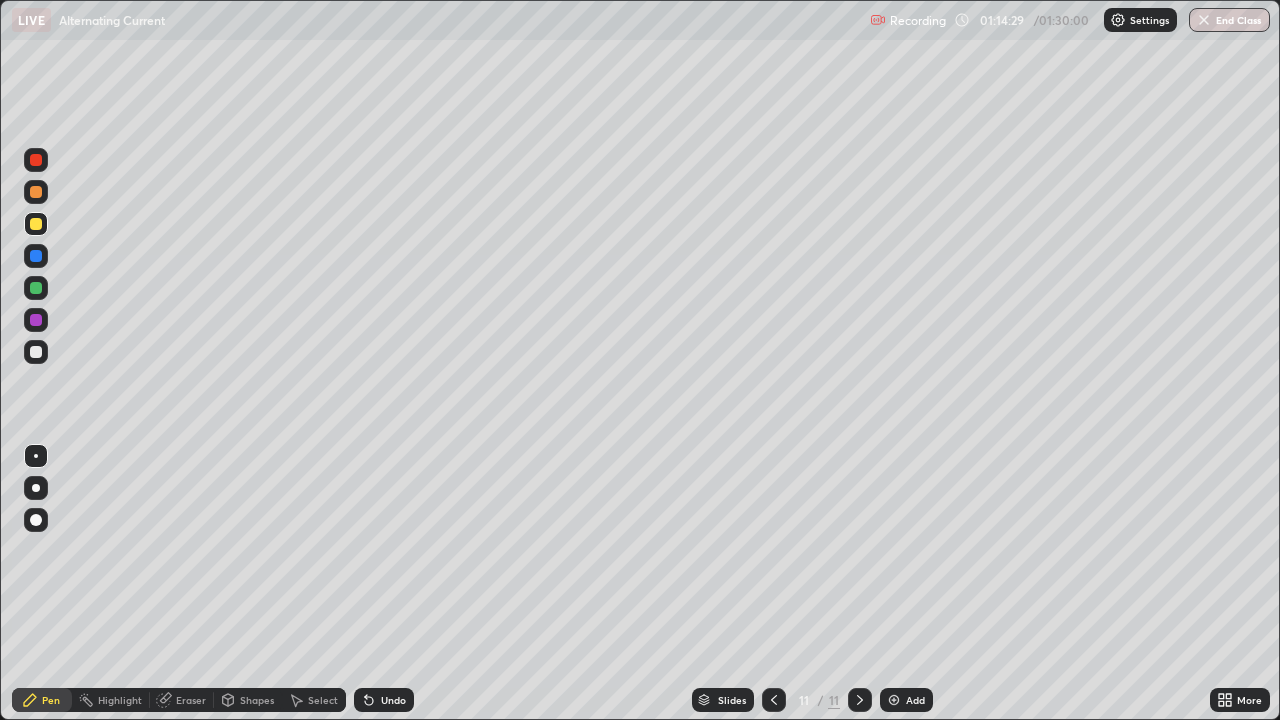 click on "Undo" at bounding box center [384, 700] 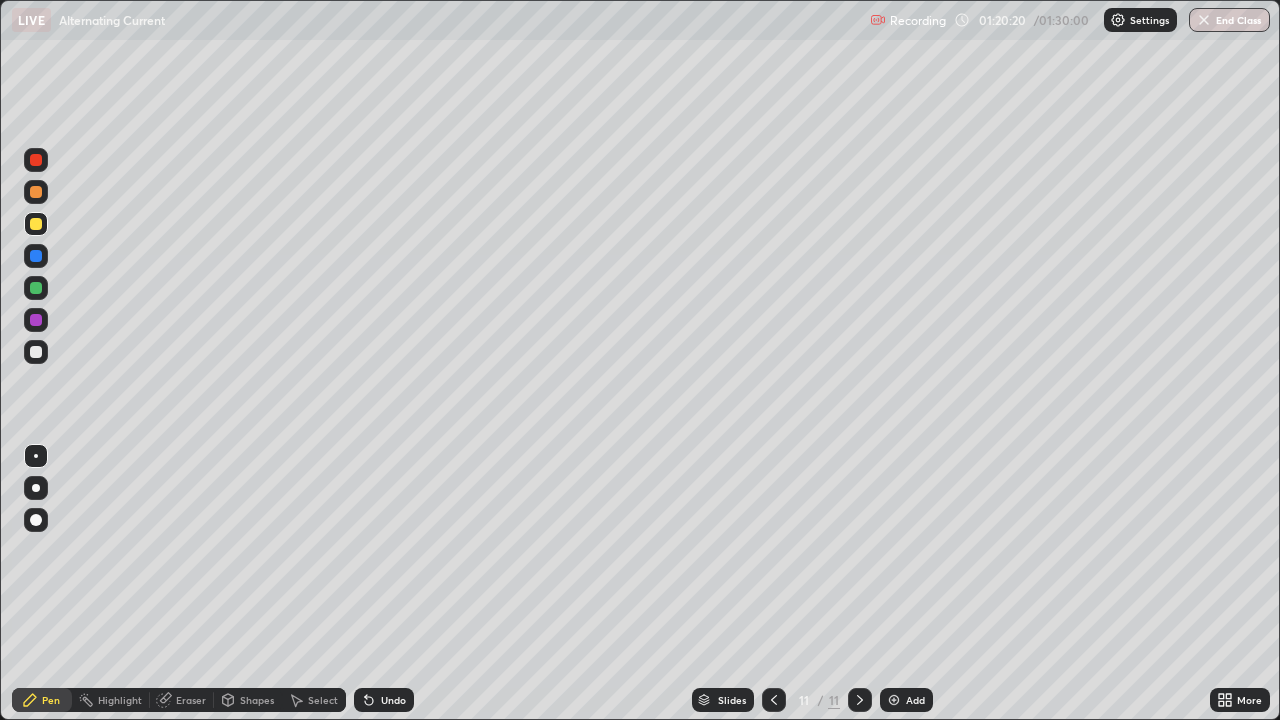 click at bounding box center [36, 256] 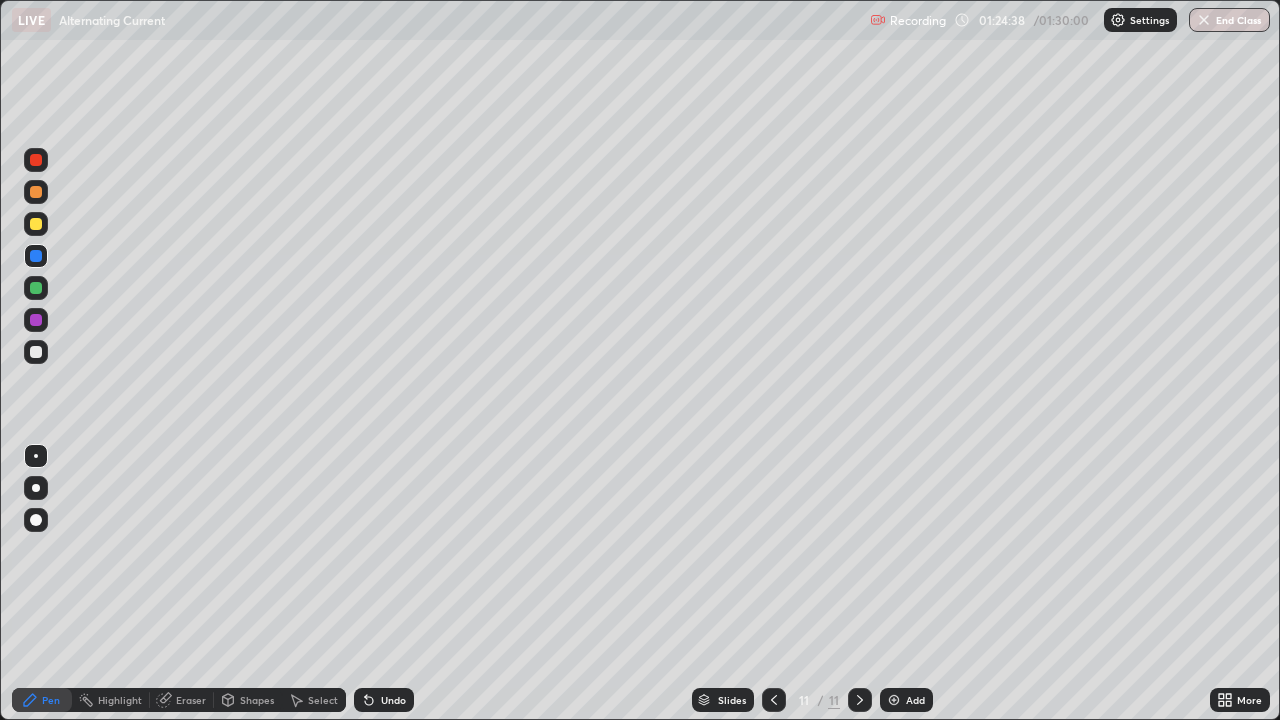 click on "Add" at bounding box center [915, 700] 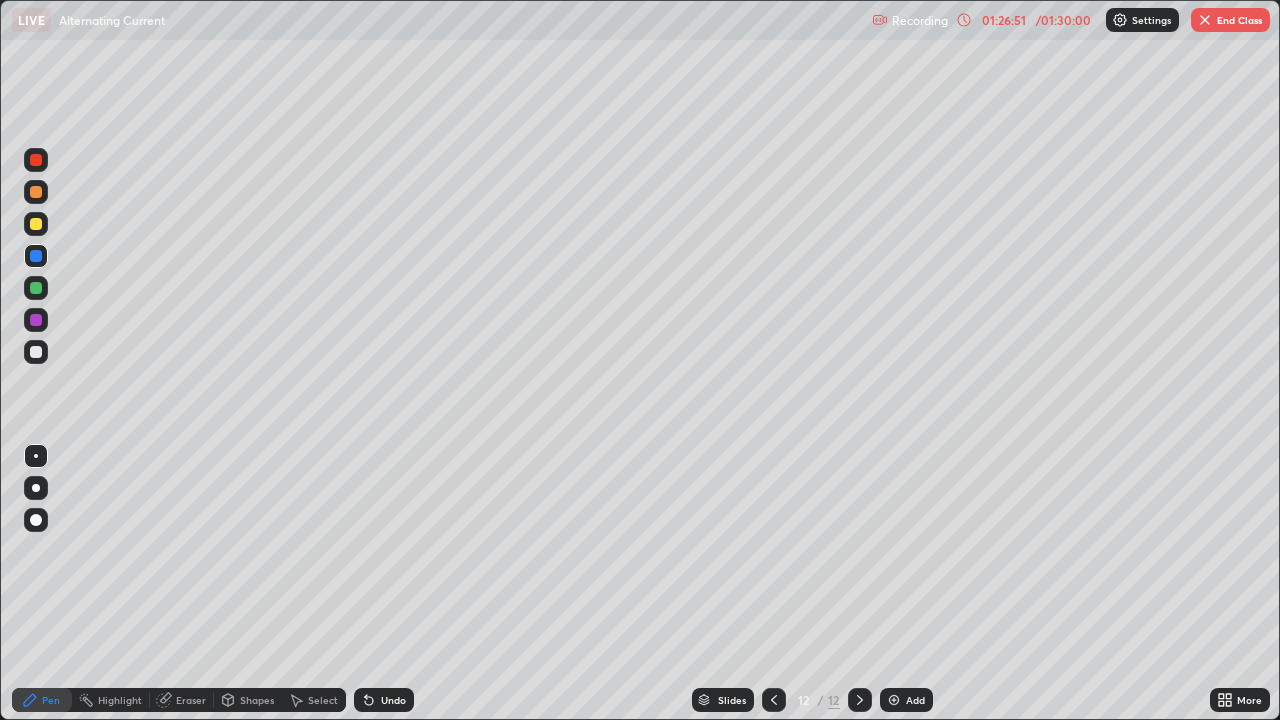 click 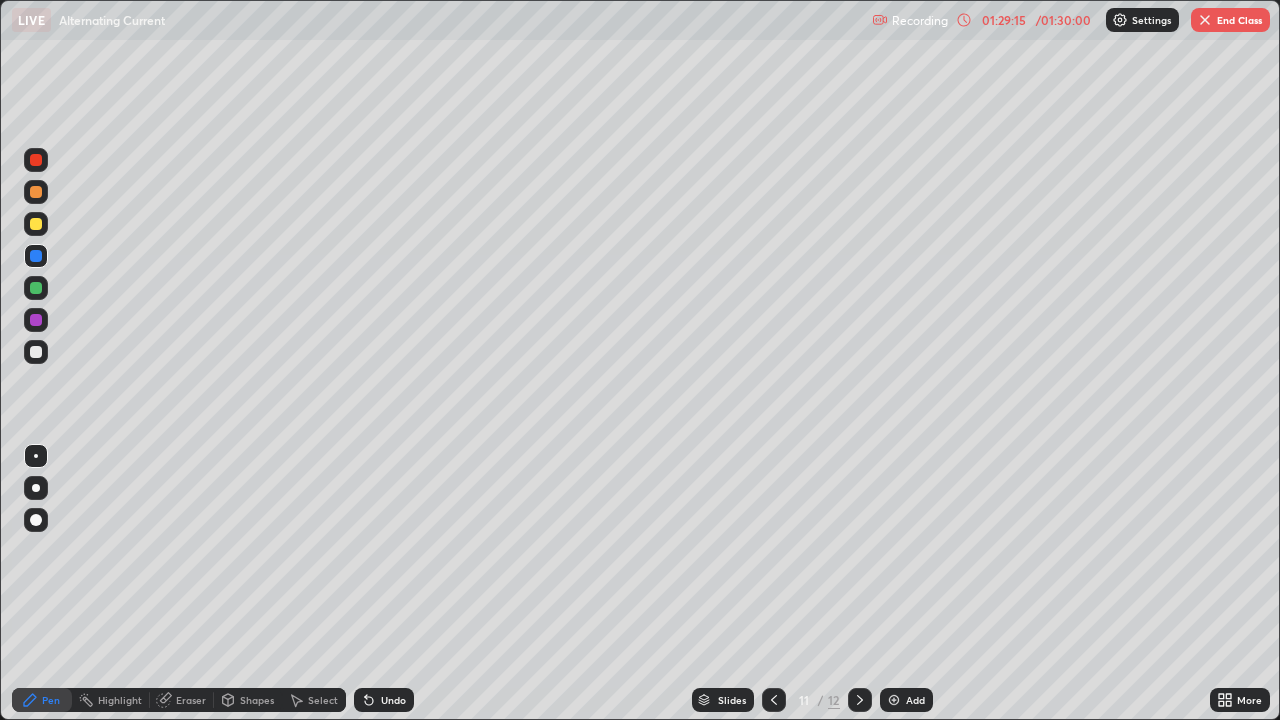 click on "End Class" at bounding box center (1230, 20) 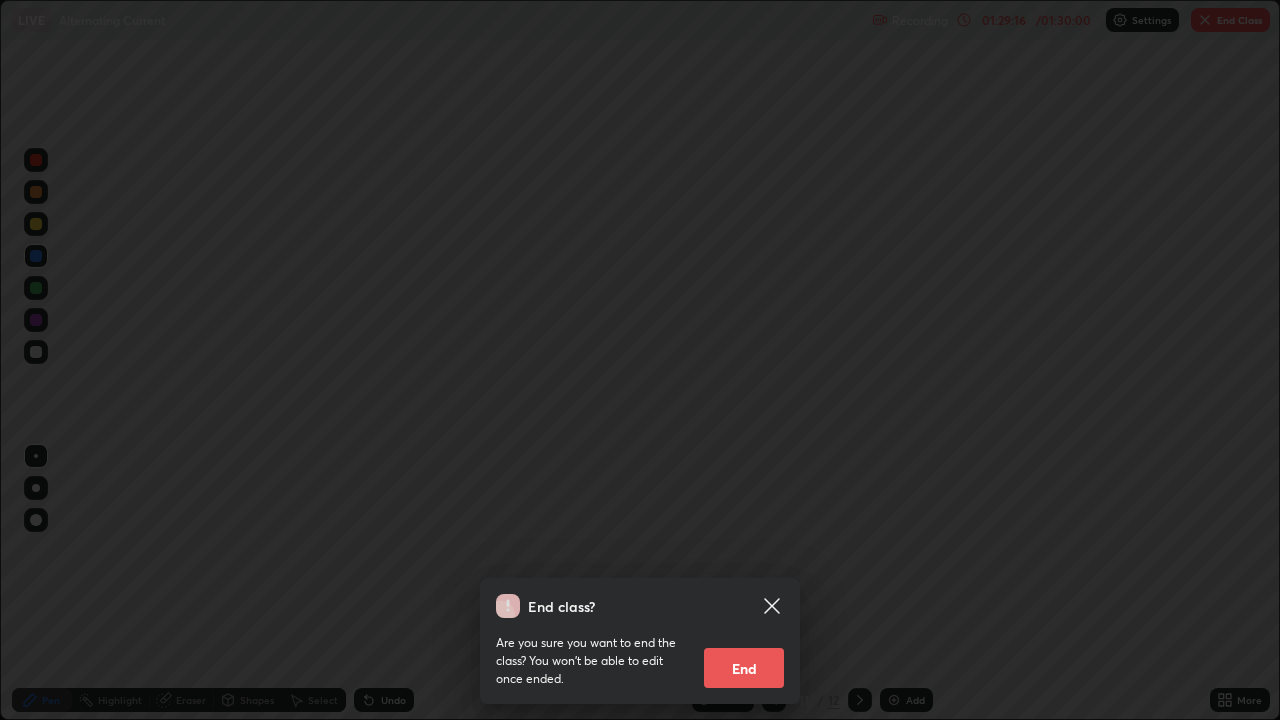 click on "End" at bounding box center [744, 668] 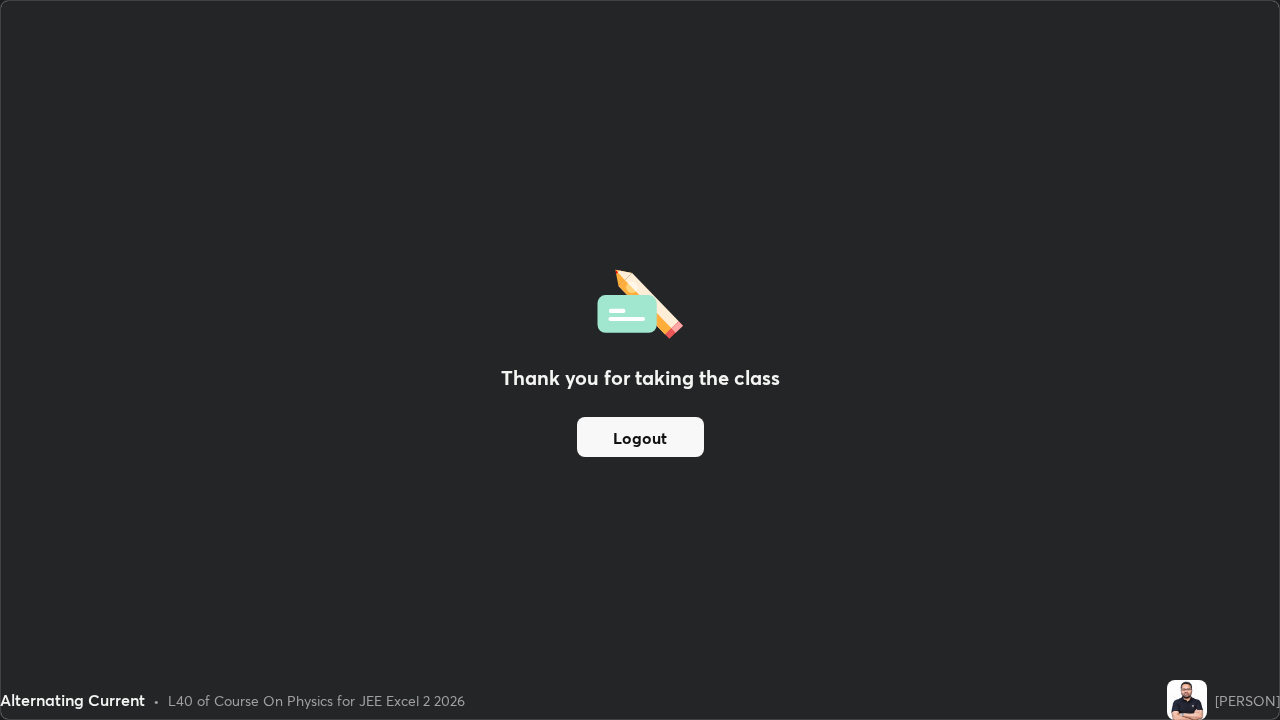 click on "Logout" at bounding box center [640, 437] 